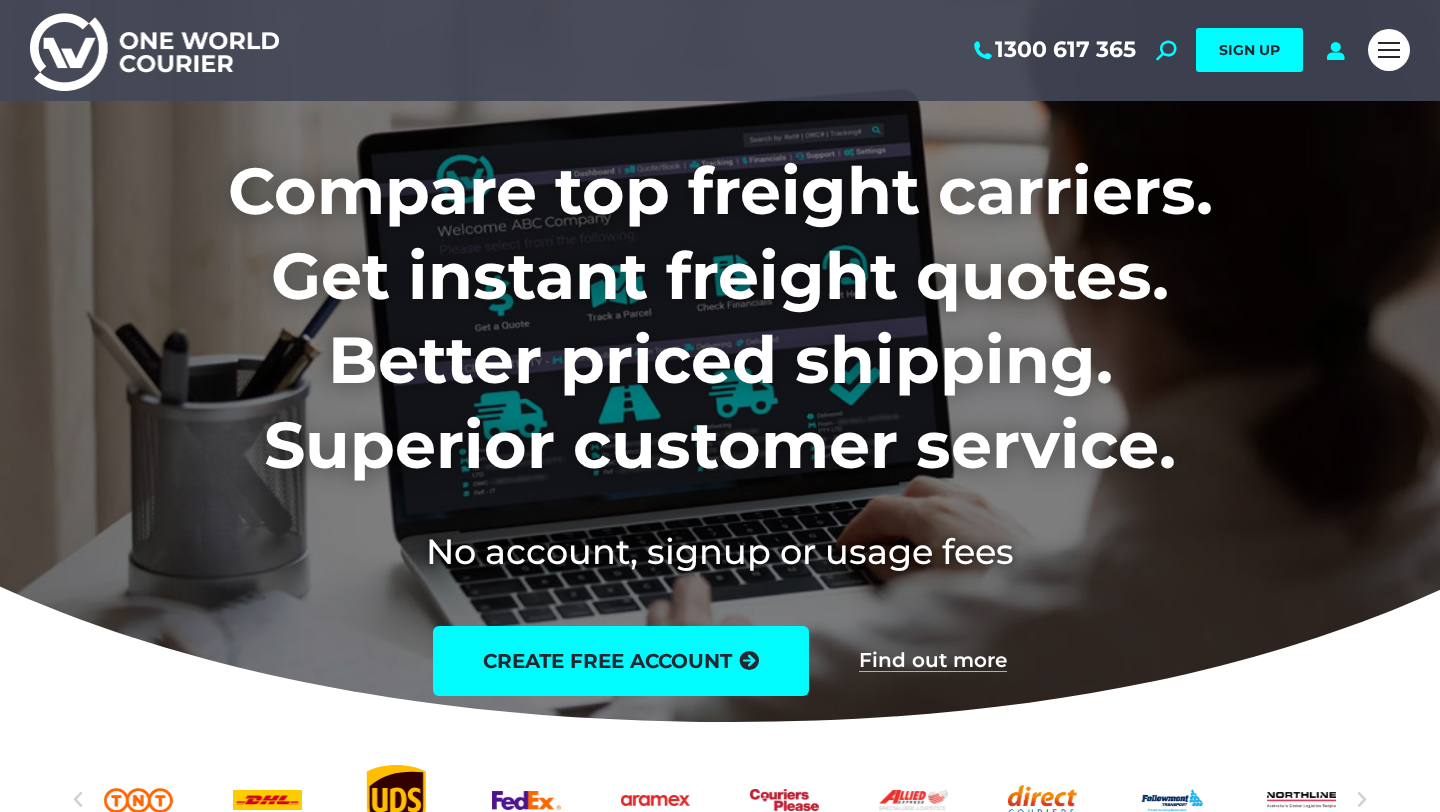 scroll, scrollTop: 0, scrollLeft: 0, axis: both 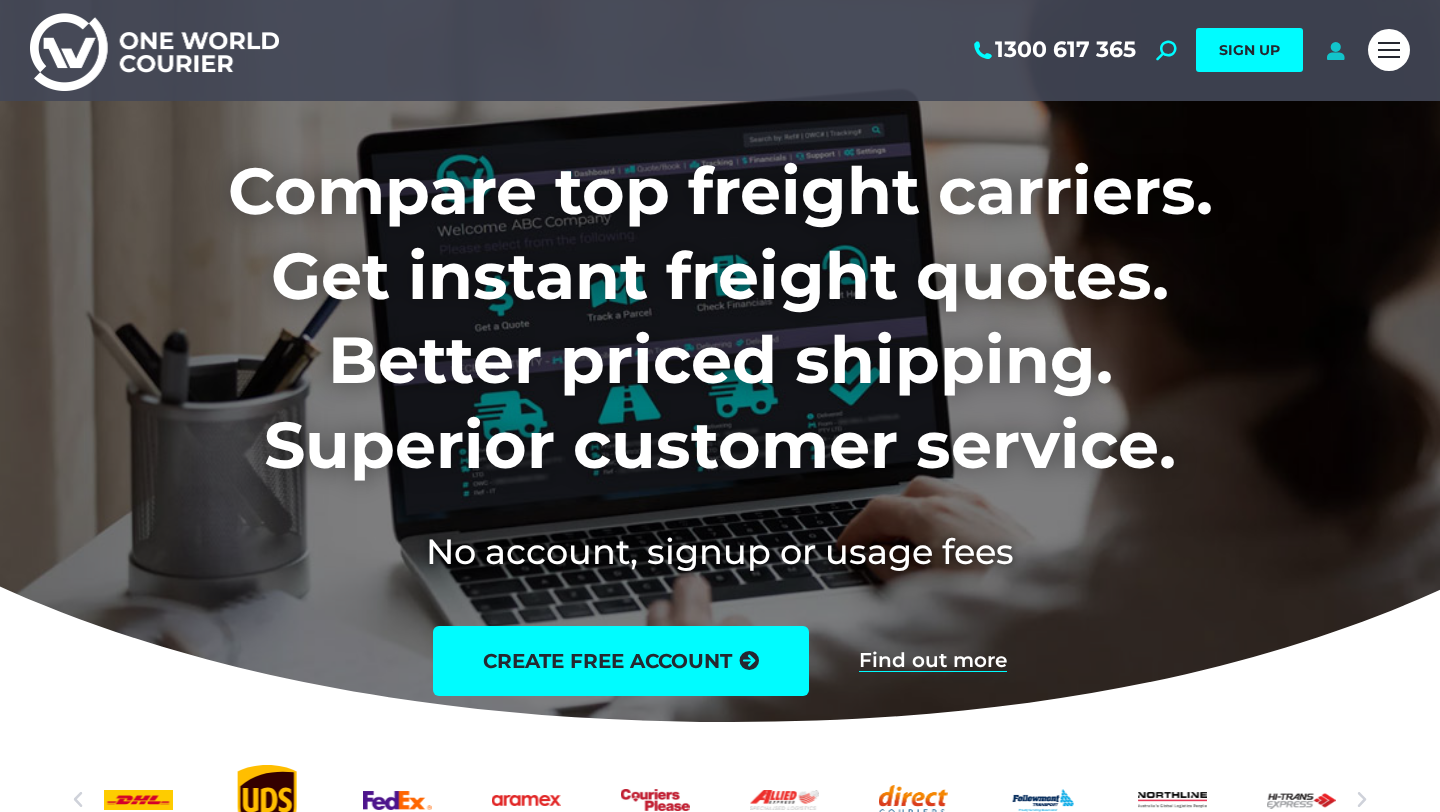 click at bounding box center [1335, 50] 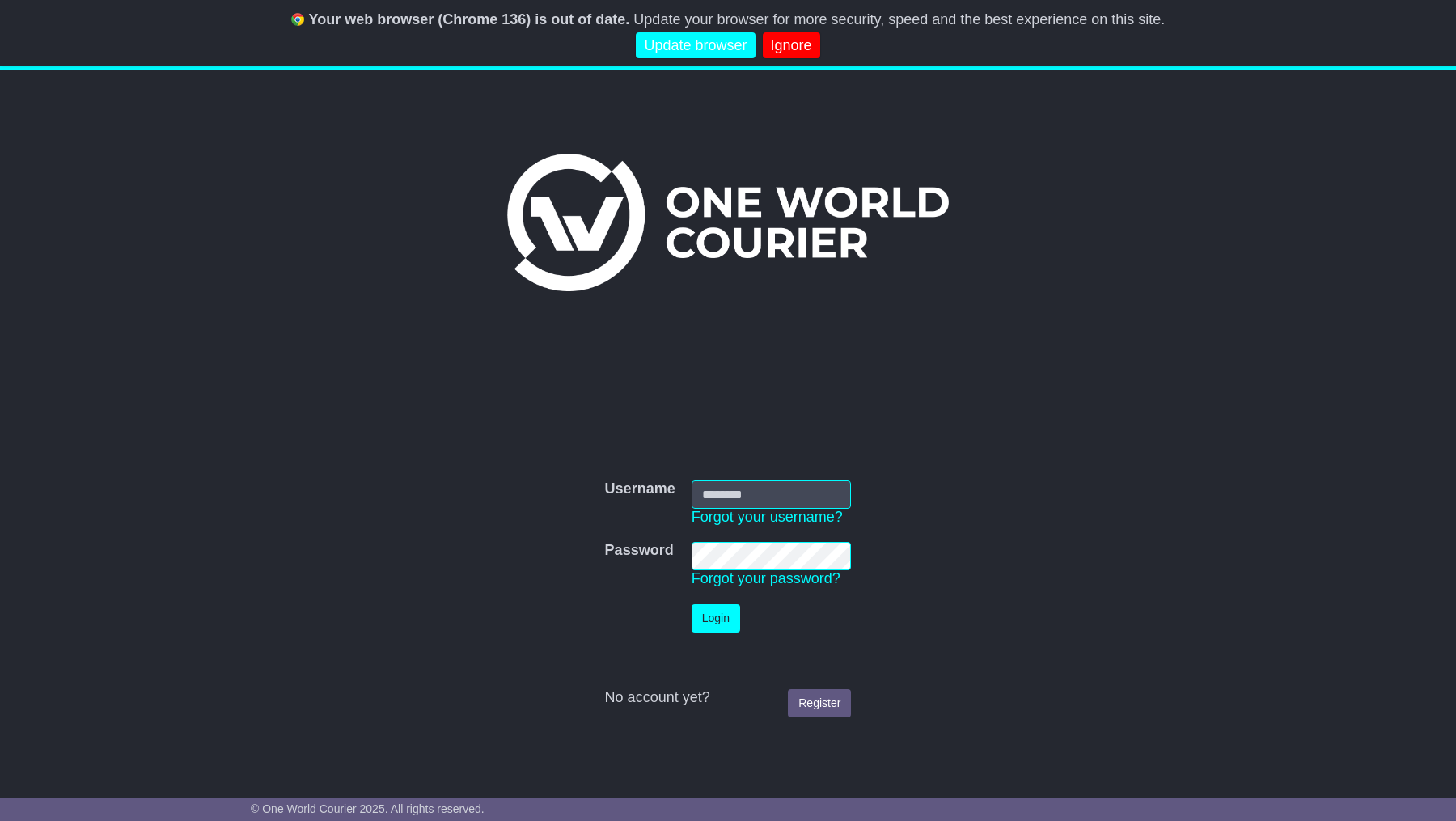 scroll, scrollTop: 0, scrollLeft: 0, axis: both 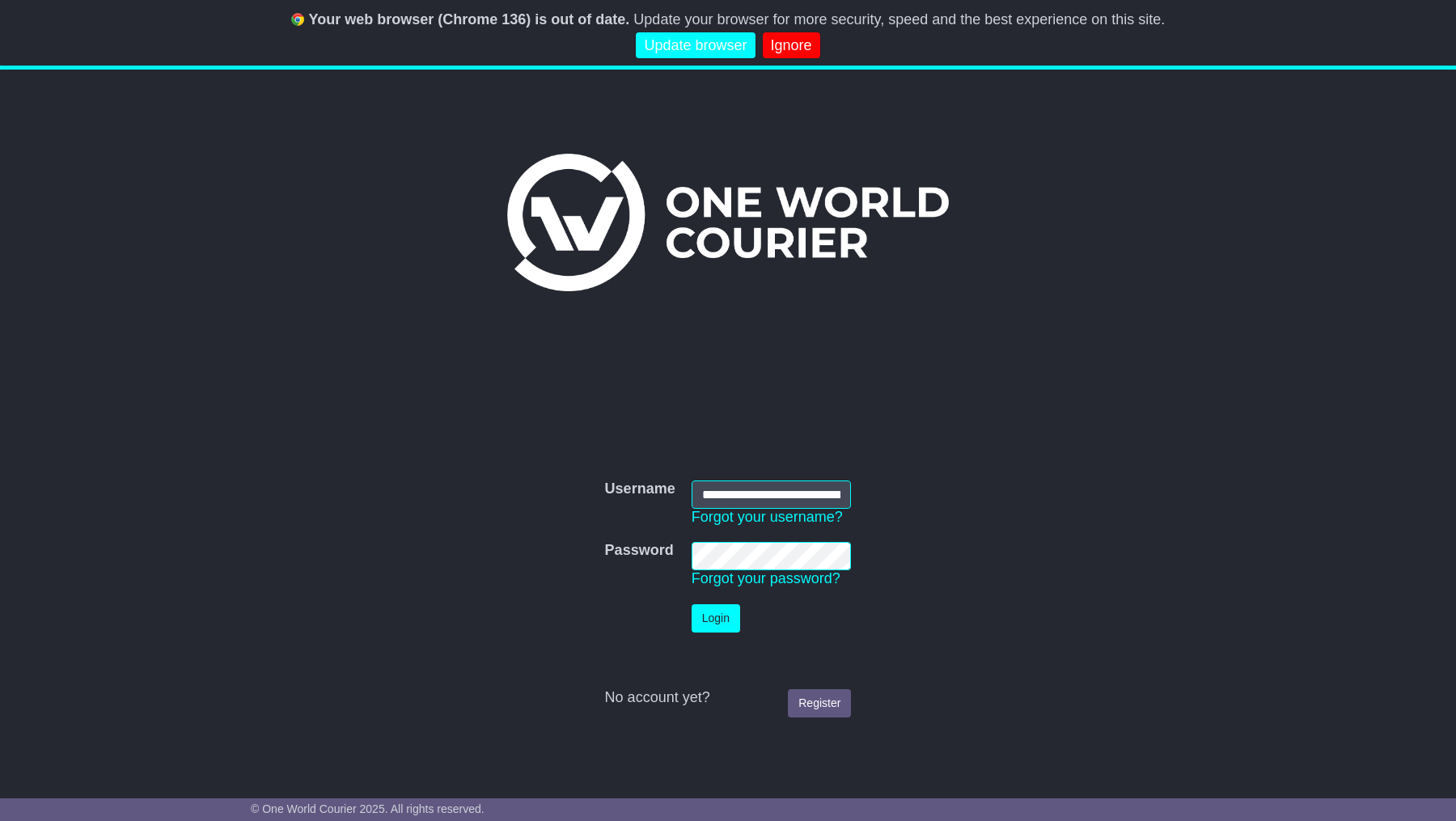 click on "Login" at bounding box center [716, 618] 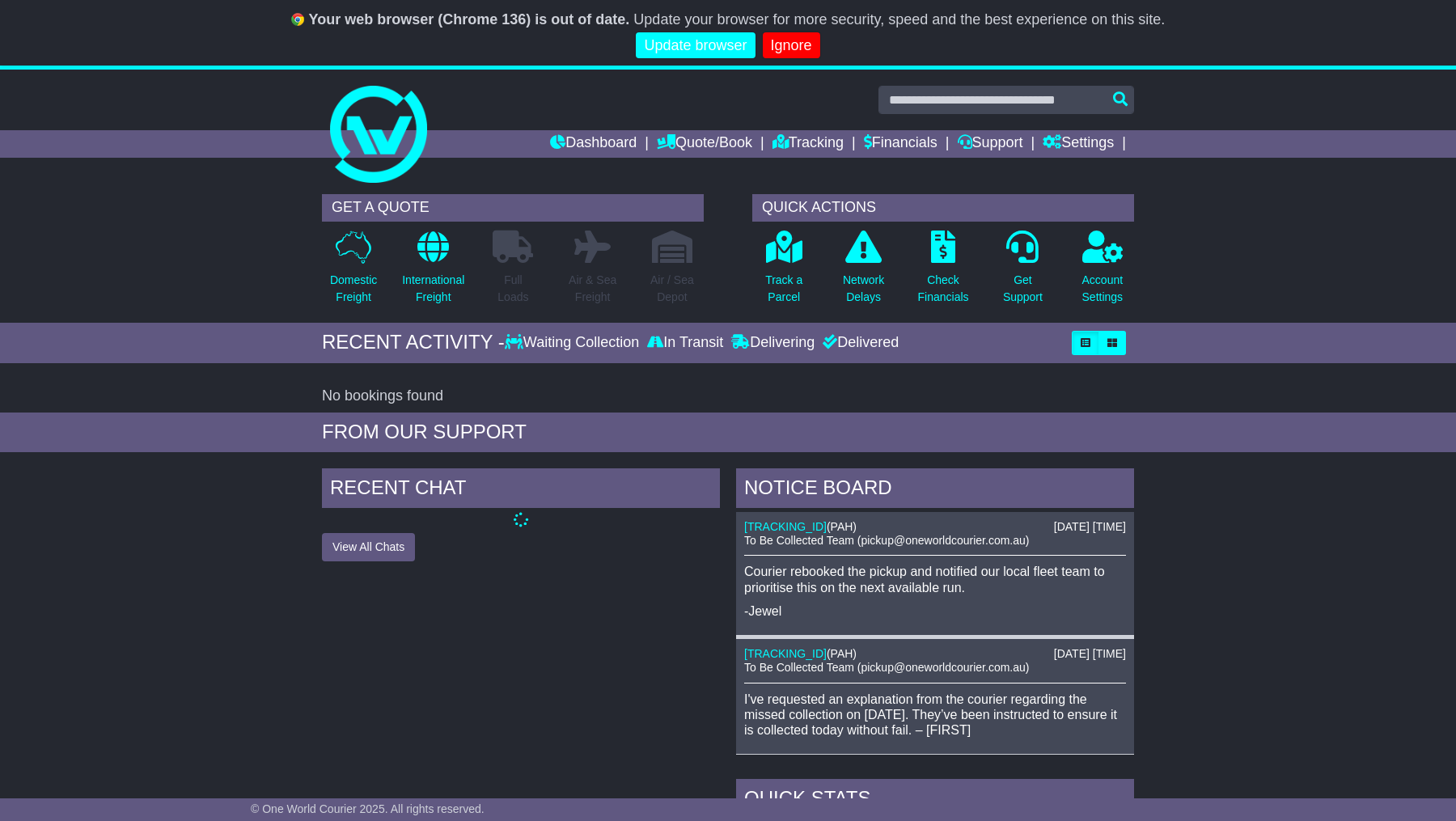 scroll, scrollTop: 0, scrollLeft: 0, axis: both 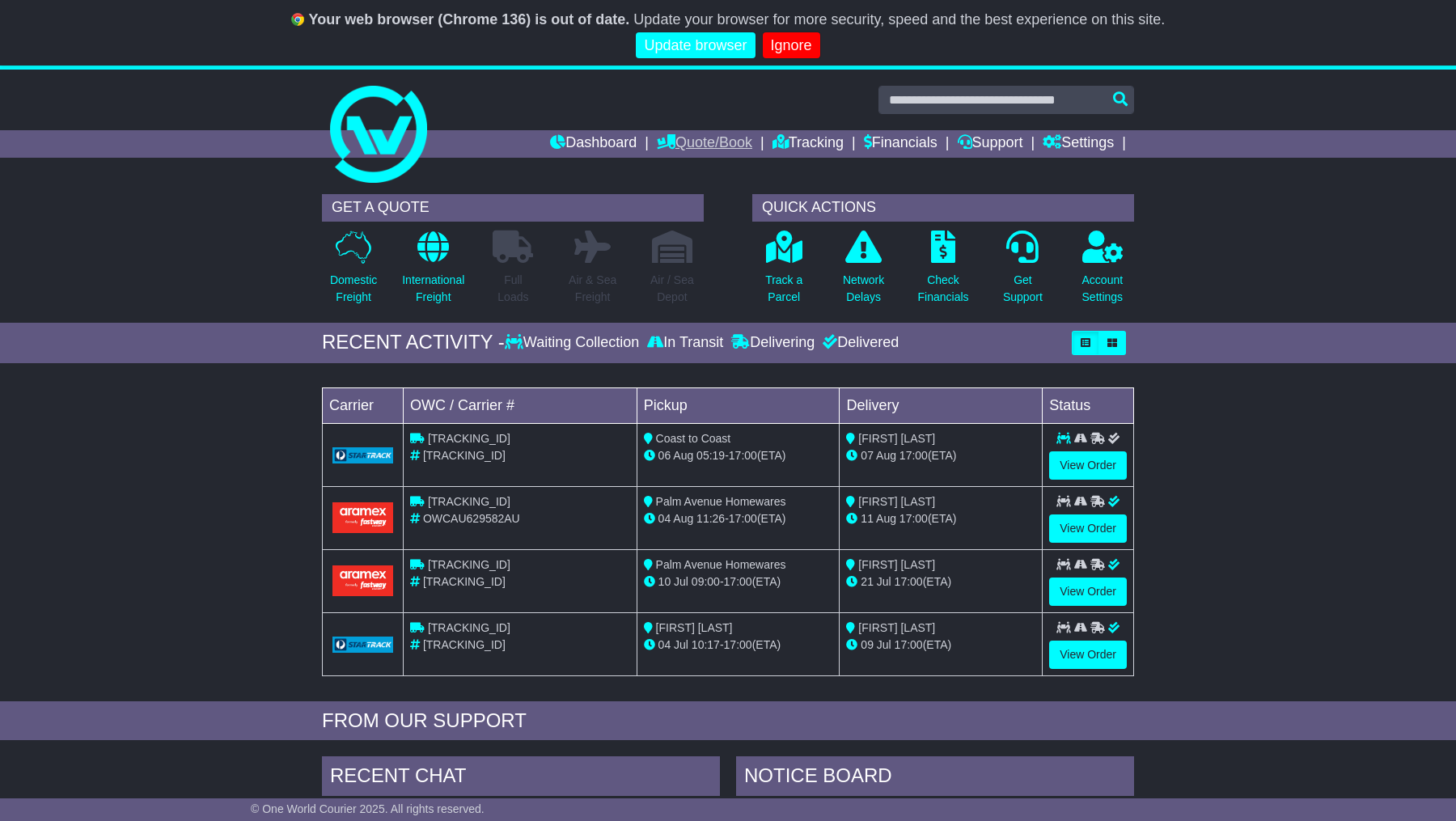 click on "Quote/Book" at bounding box center (705, 144) 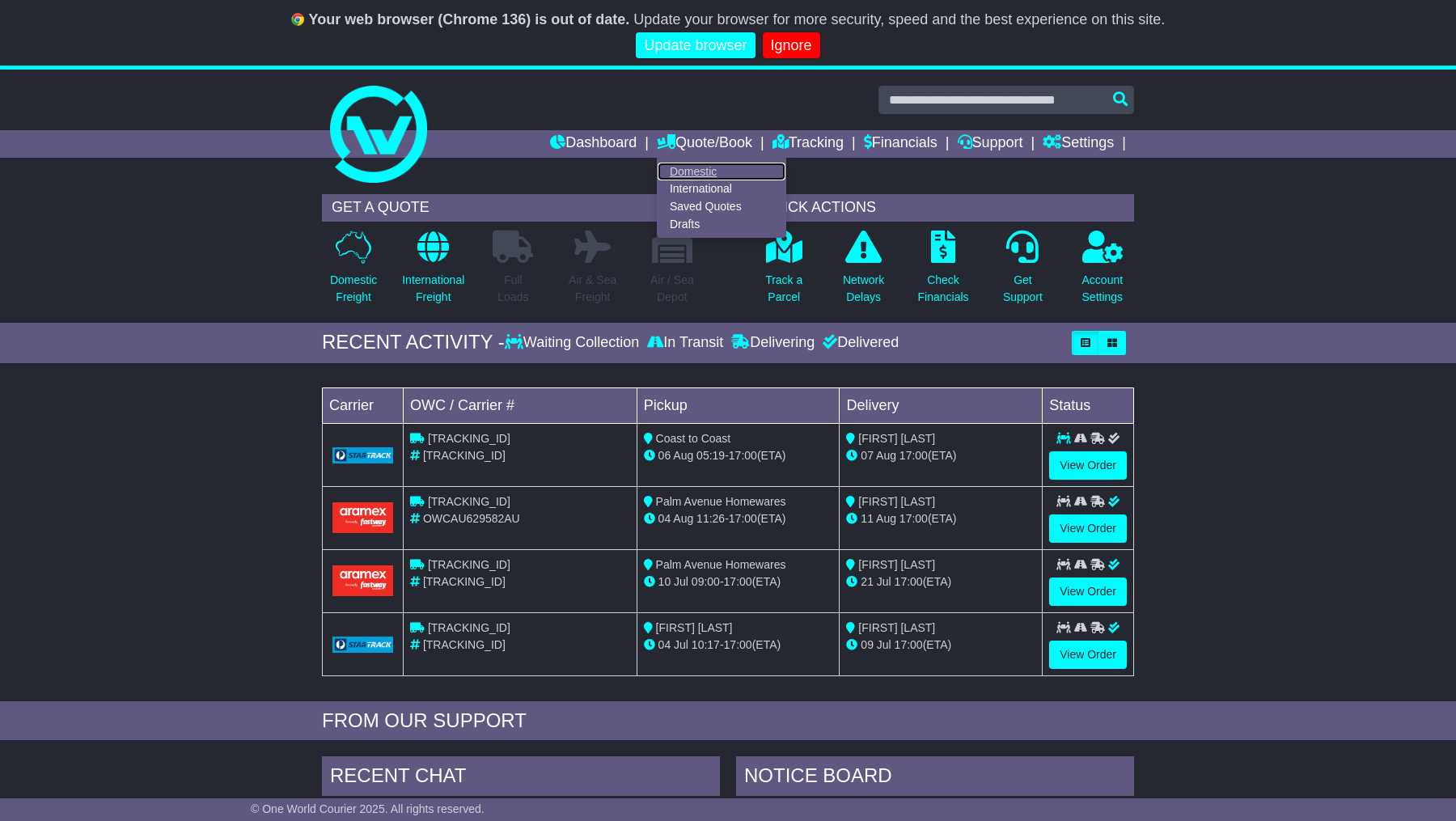 click on "Domestic" at bounding box center [722, 171] 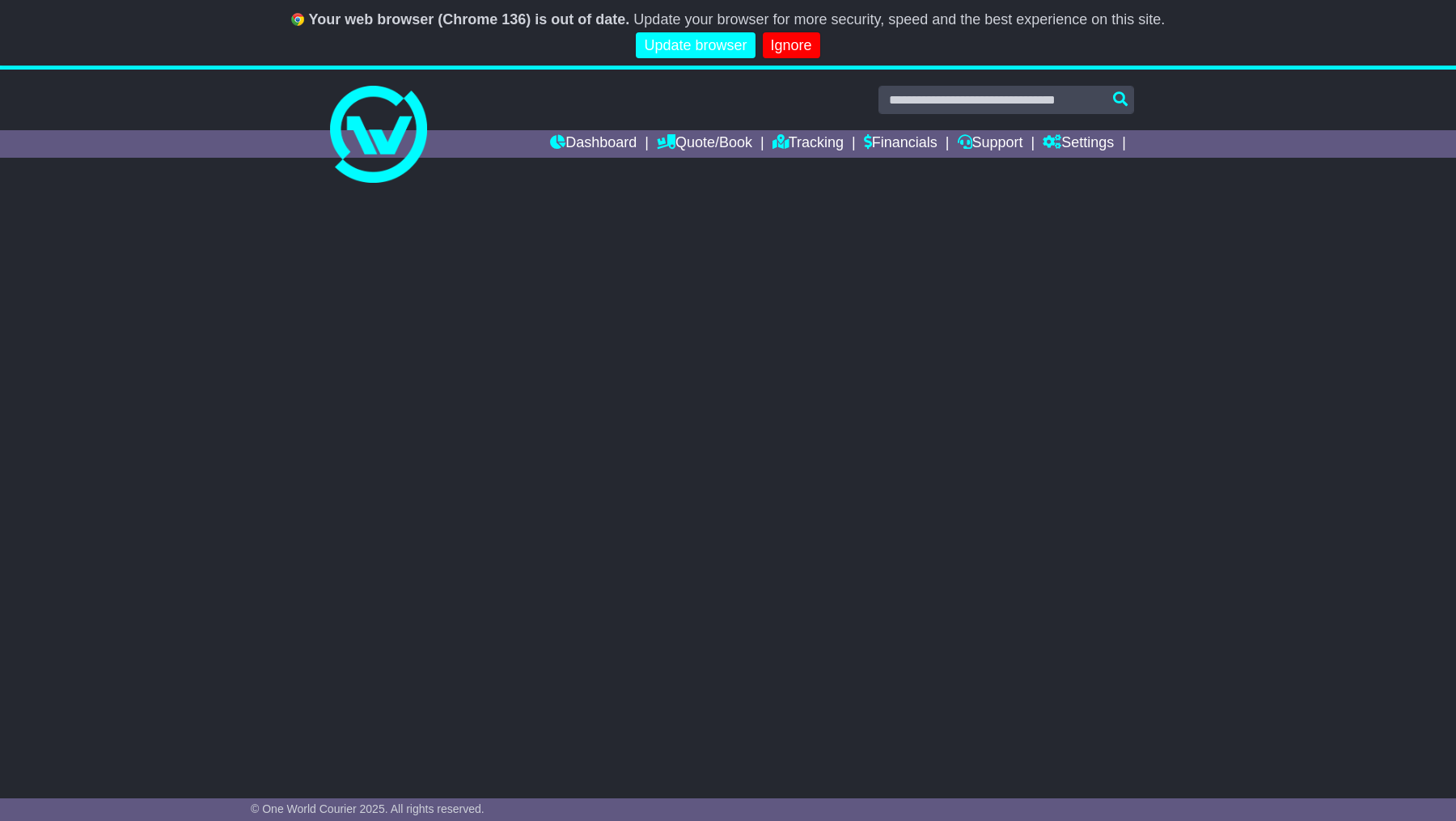 scroll, scrollTop: 0, scrollLeft: 0, axis: both 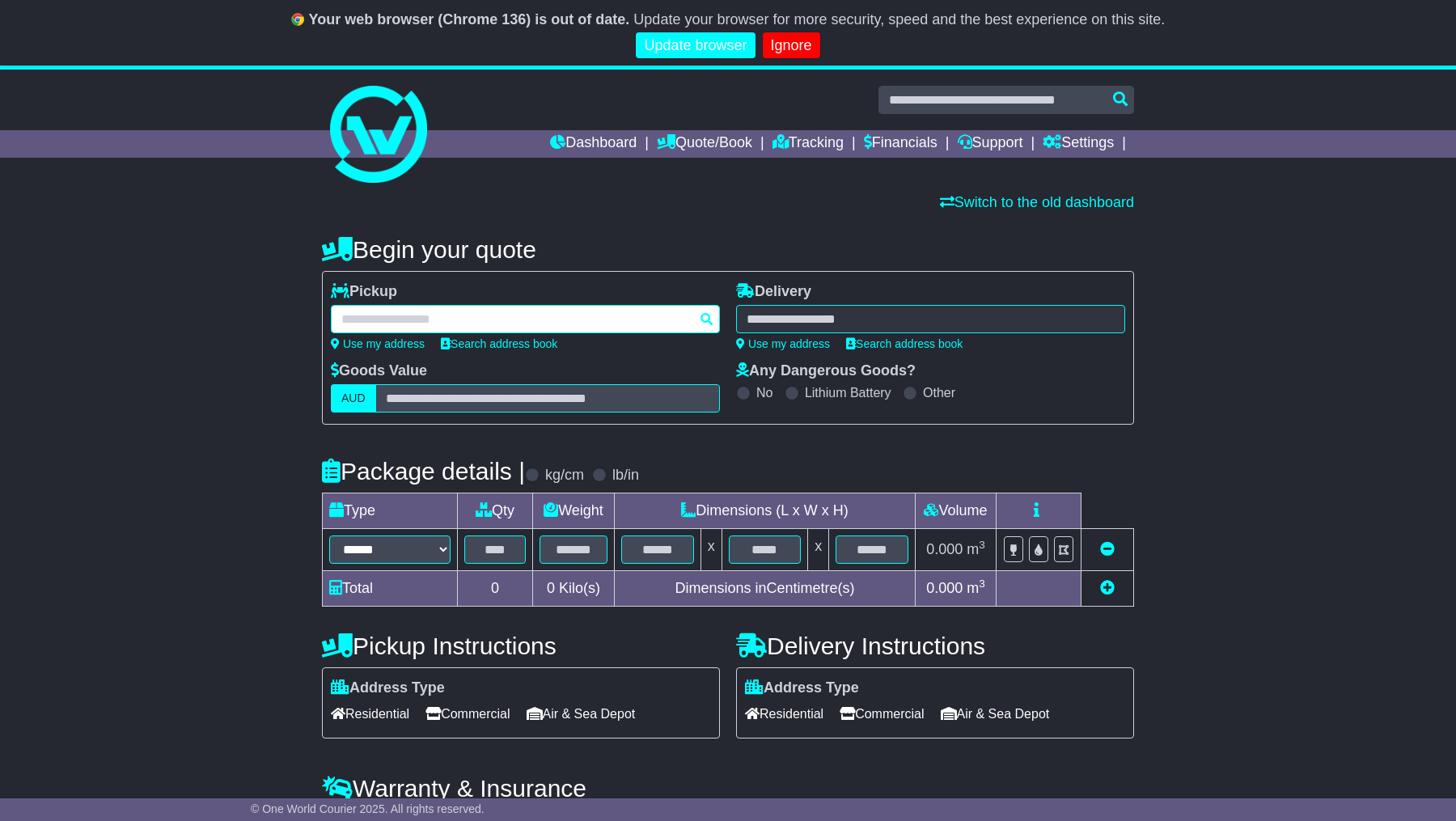 click at bounding box center [525, 319] 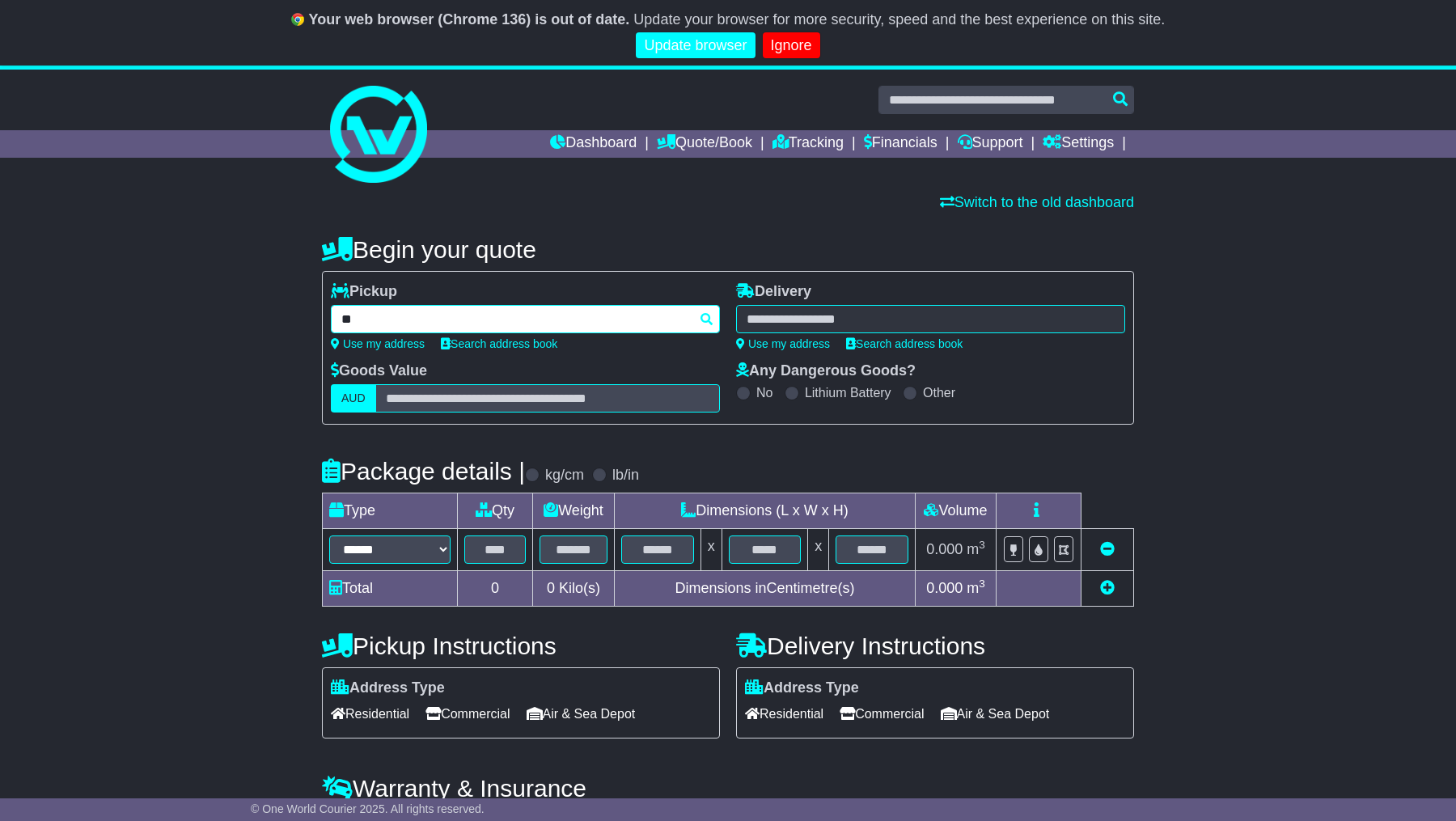 type on "*" 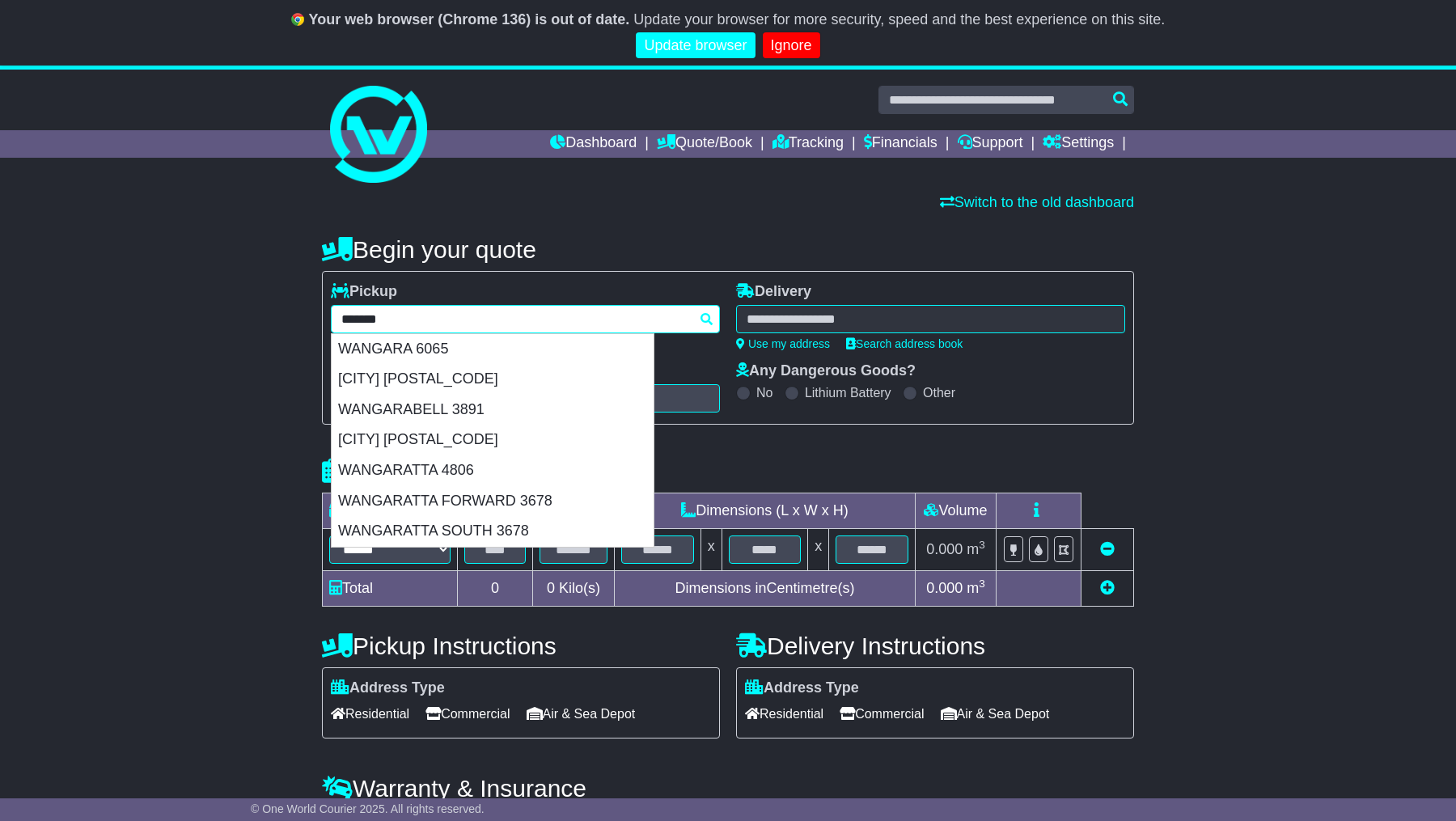 type on "*******" 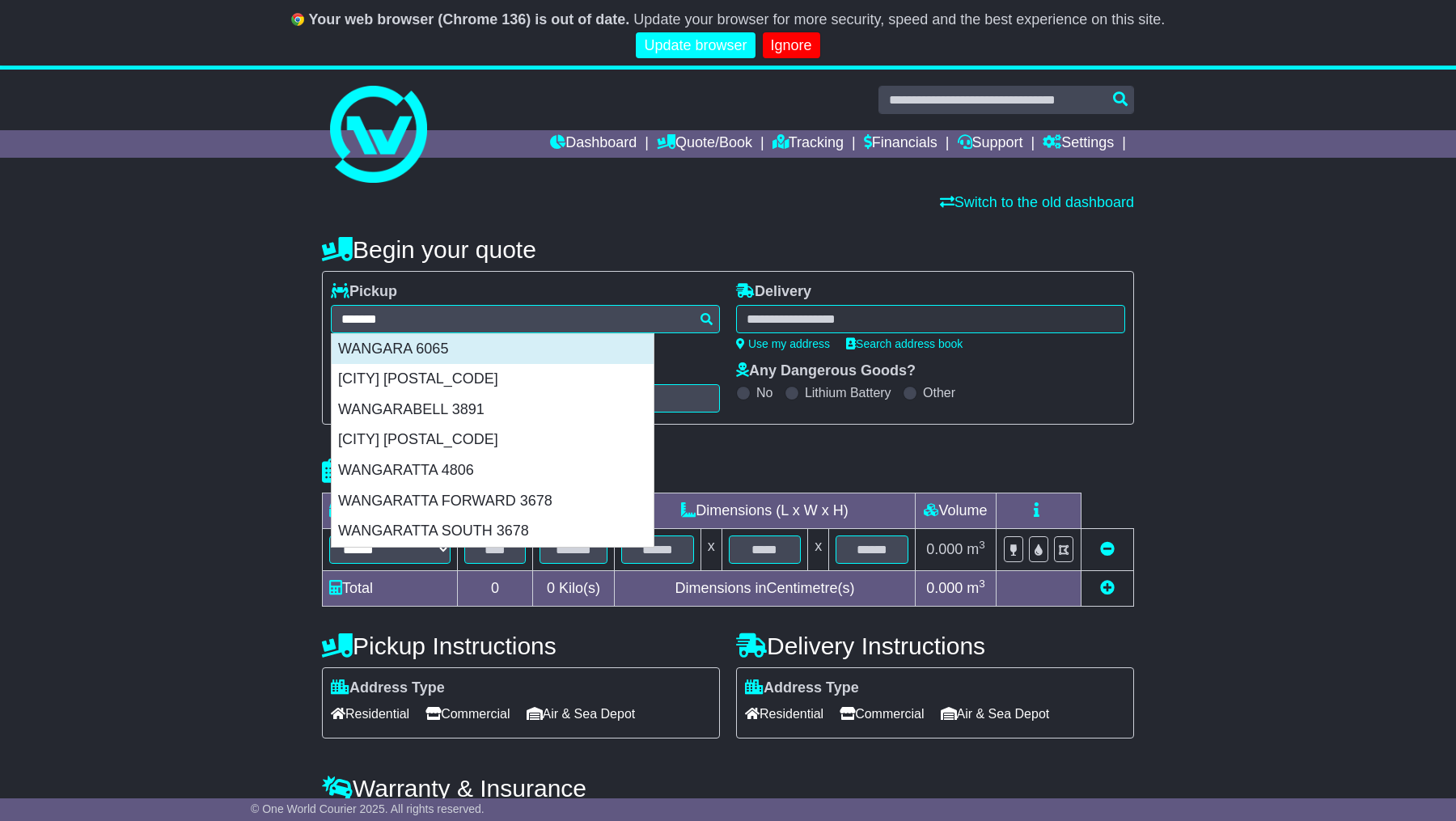 type on "**********" 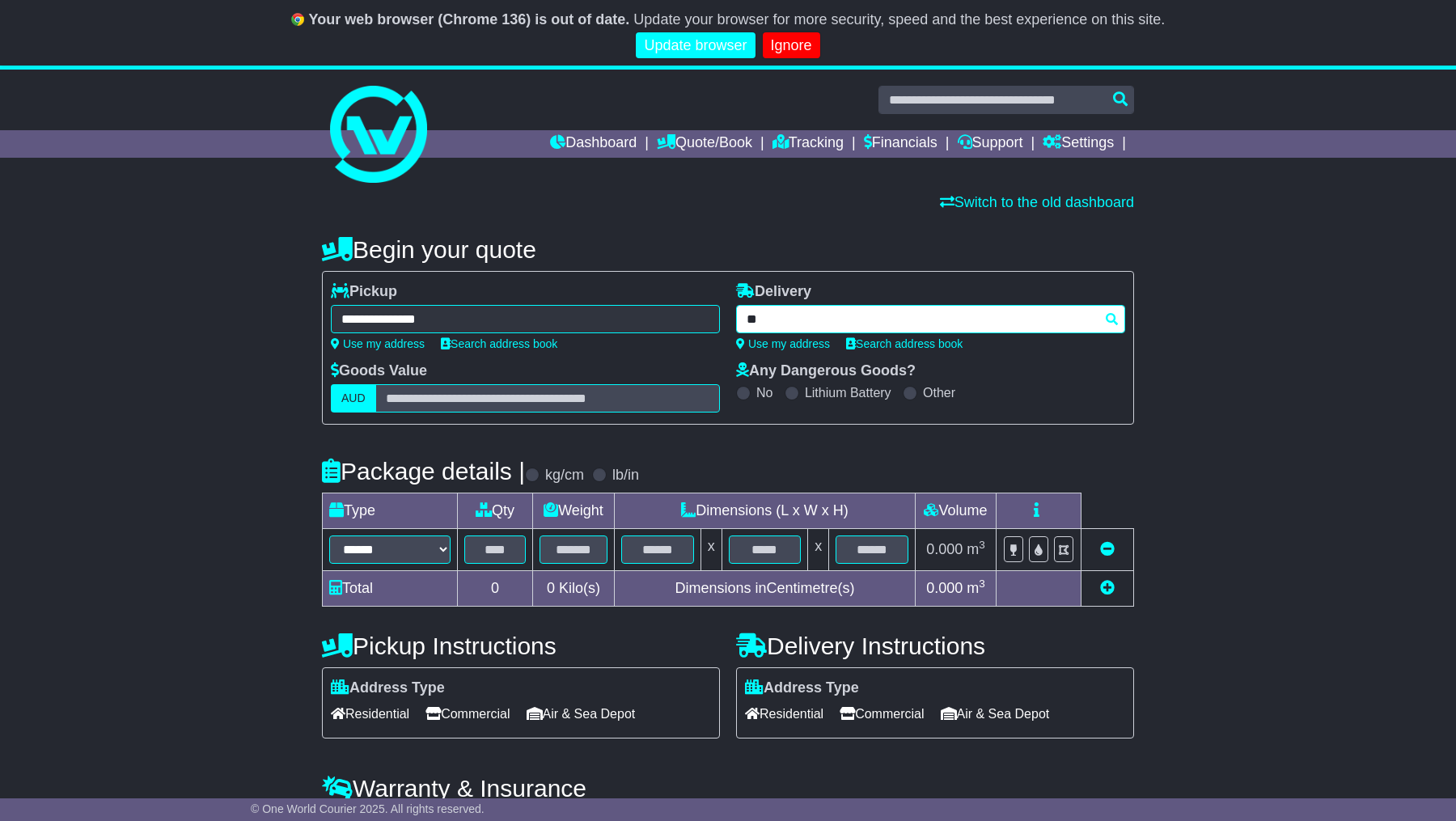 type on "*" 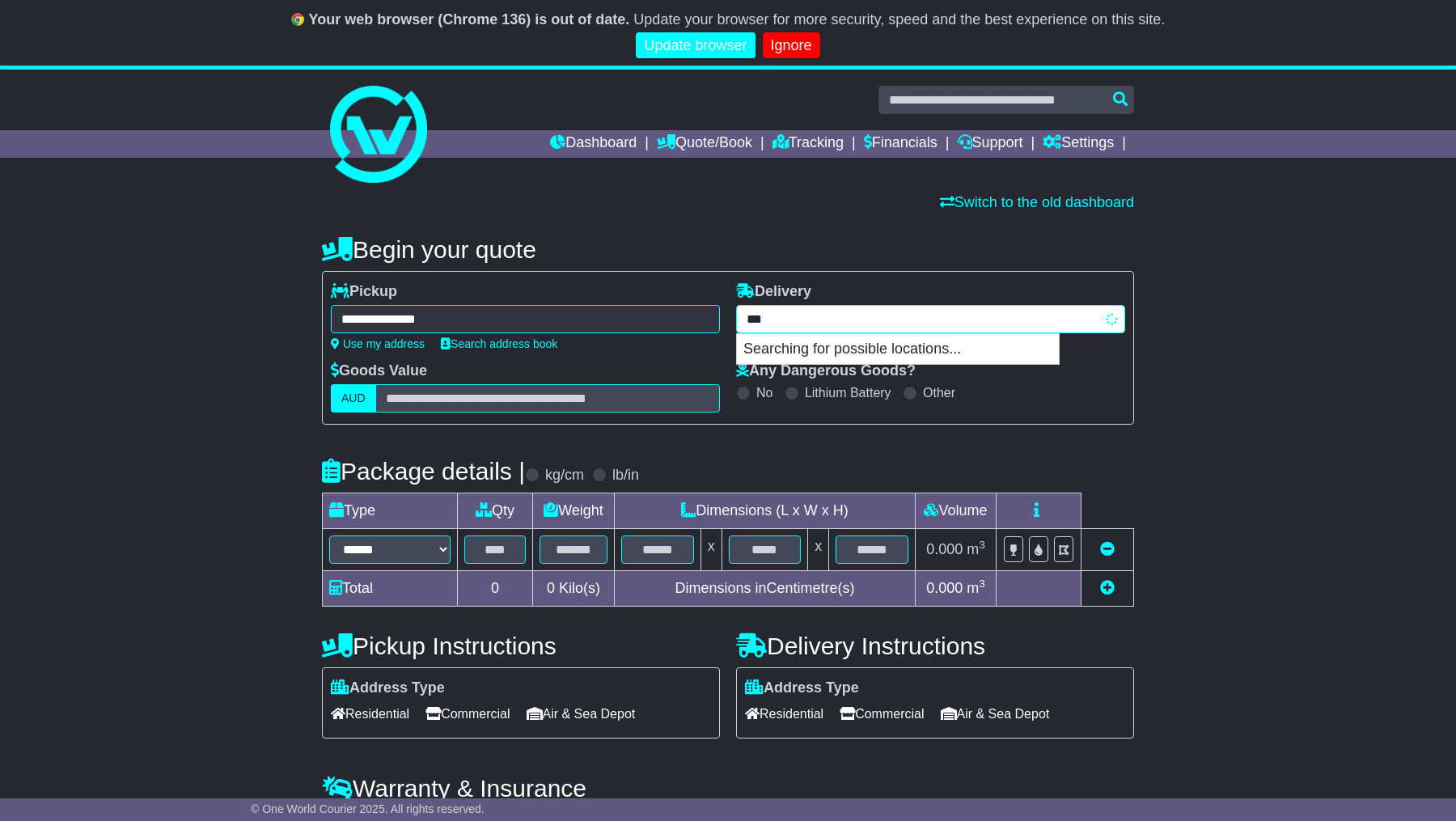 type on "****" 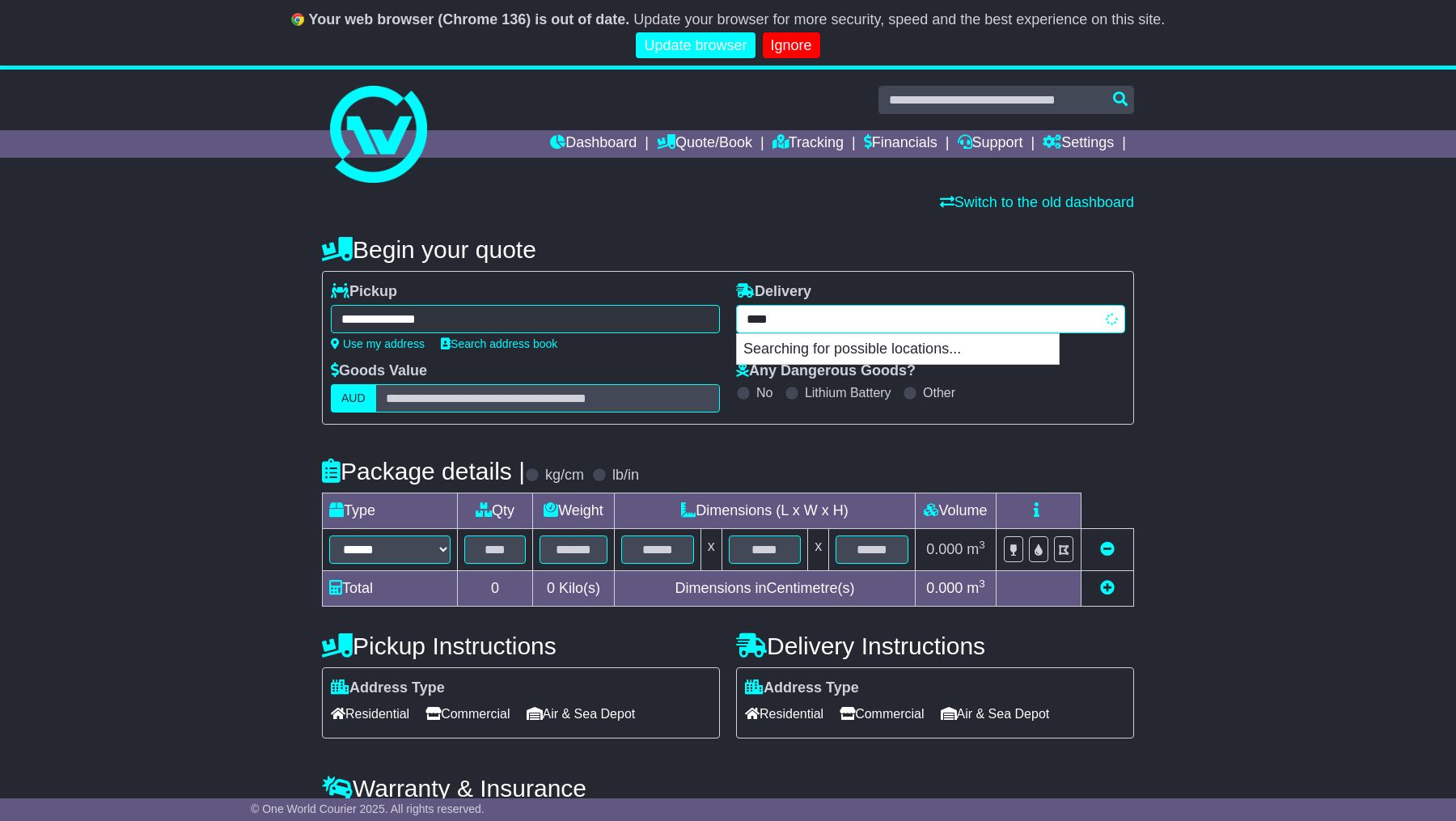 type on "*******" 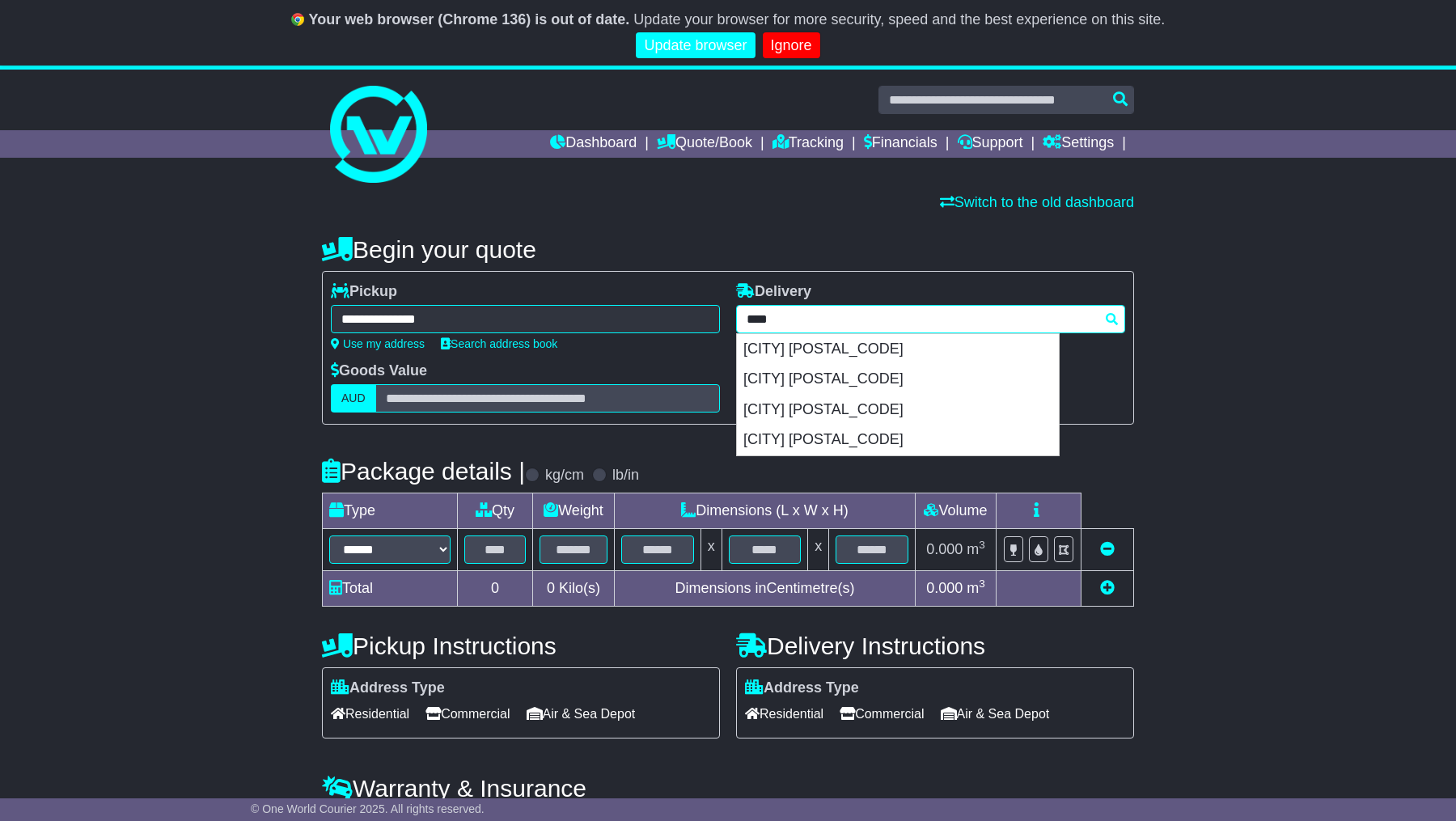 type 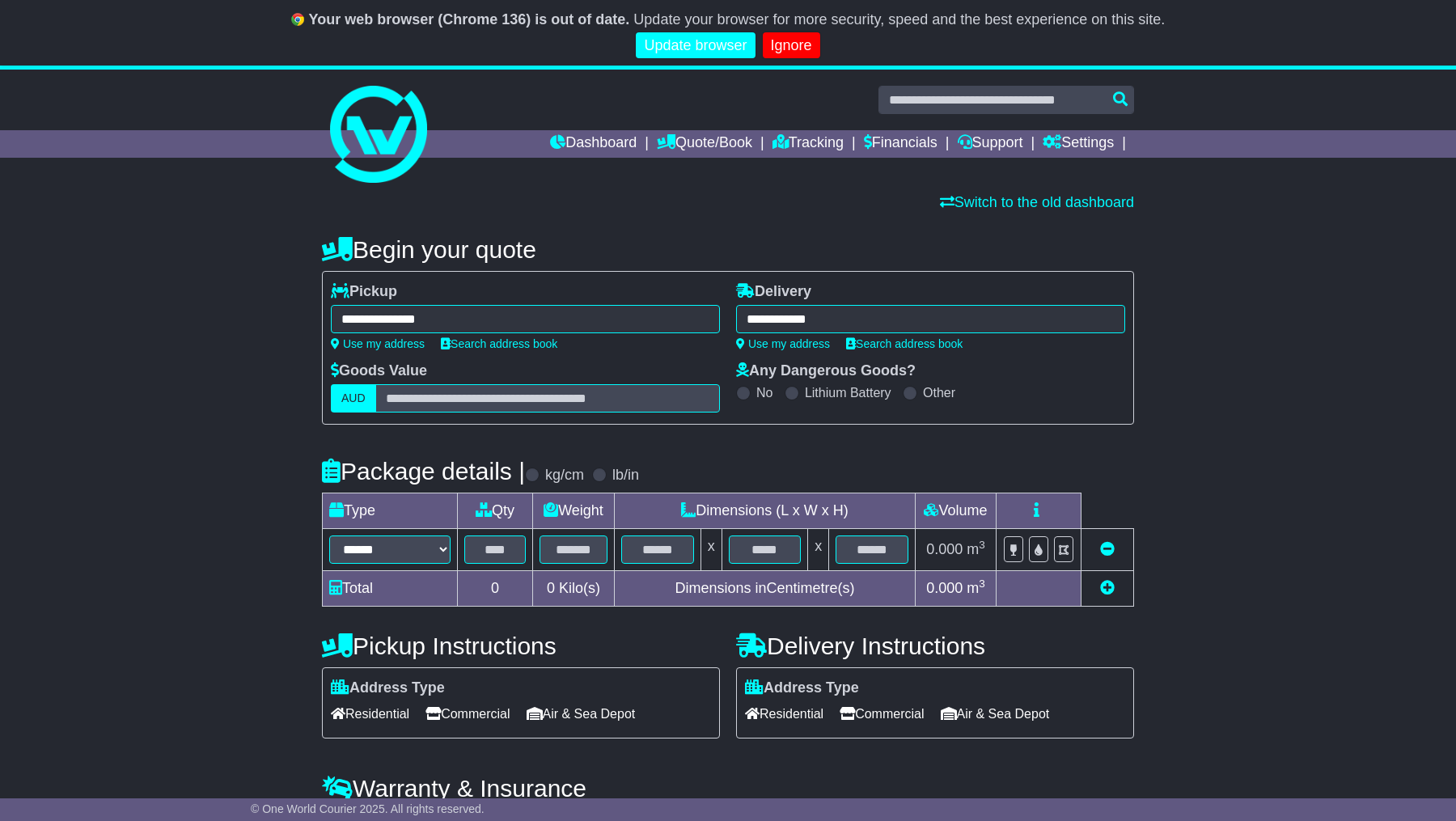 type on "**********" 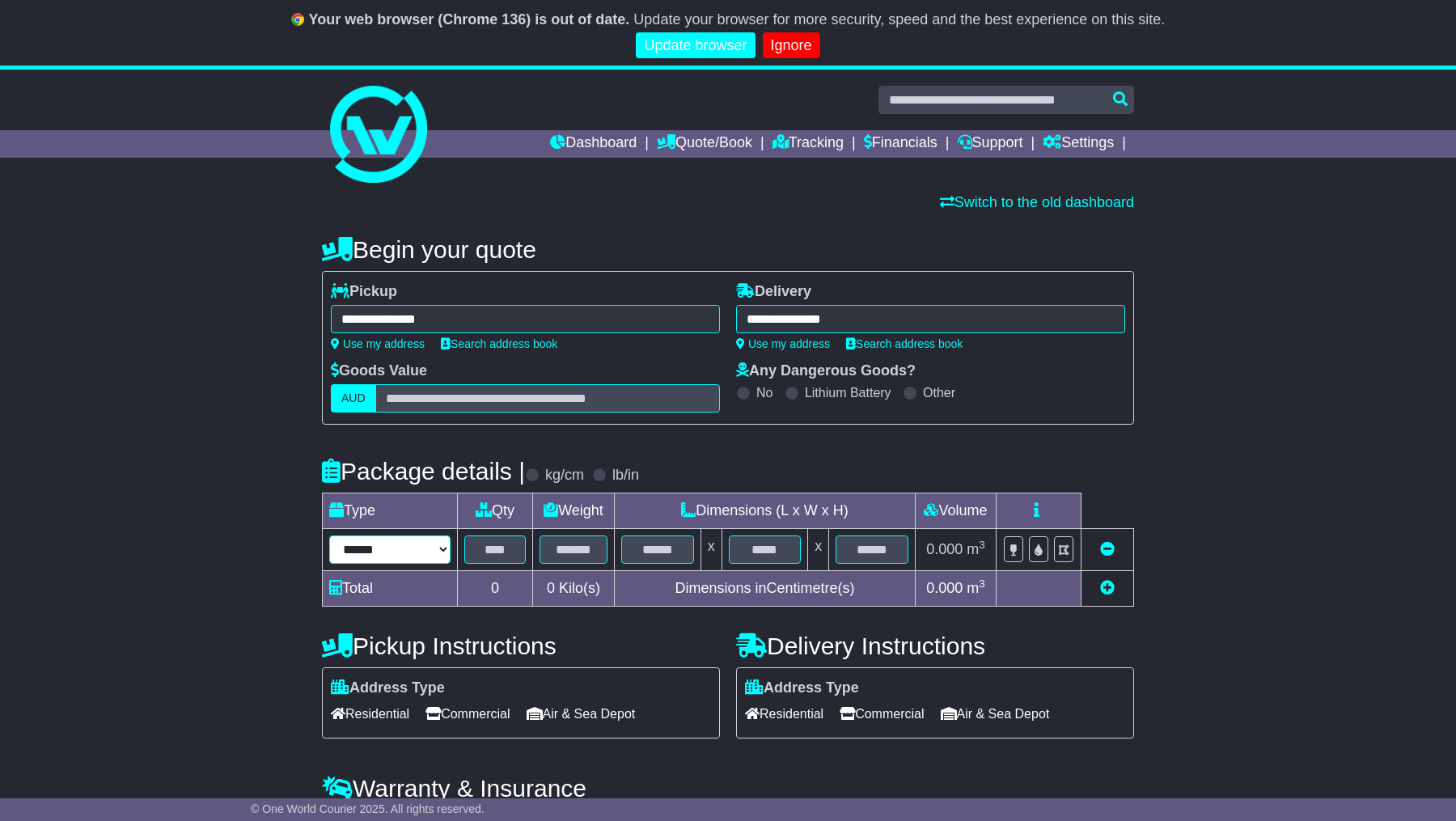 click on "****** ****** *** ******** ***** **** **** ****** *** *******" at bounding box center [390, 549] 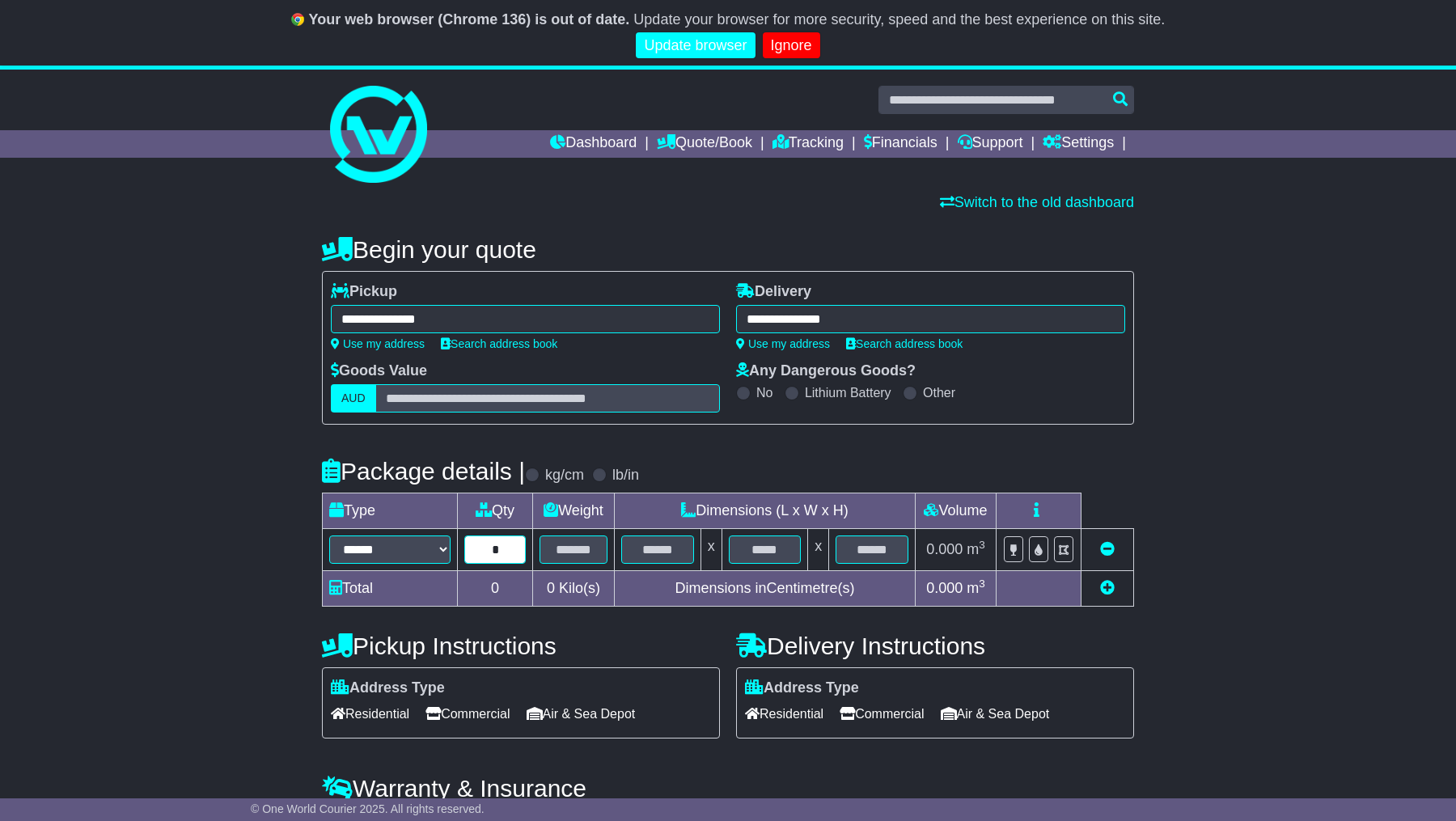click on "*" at bounding box center [495, 549] 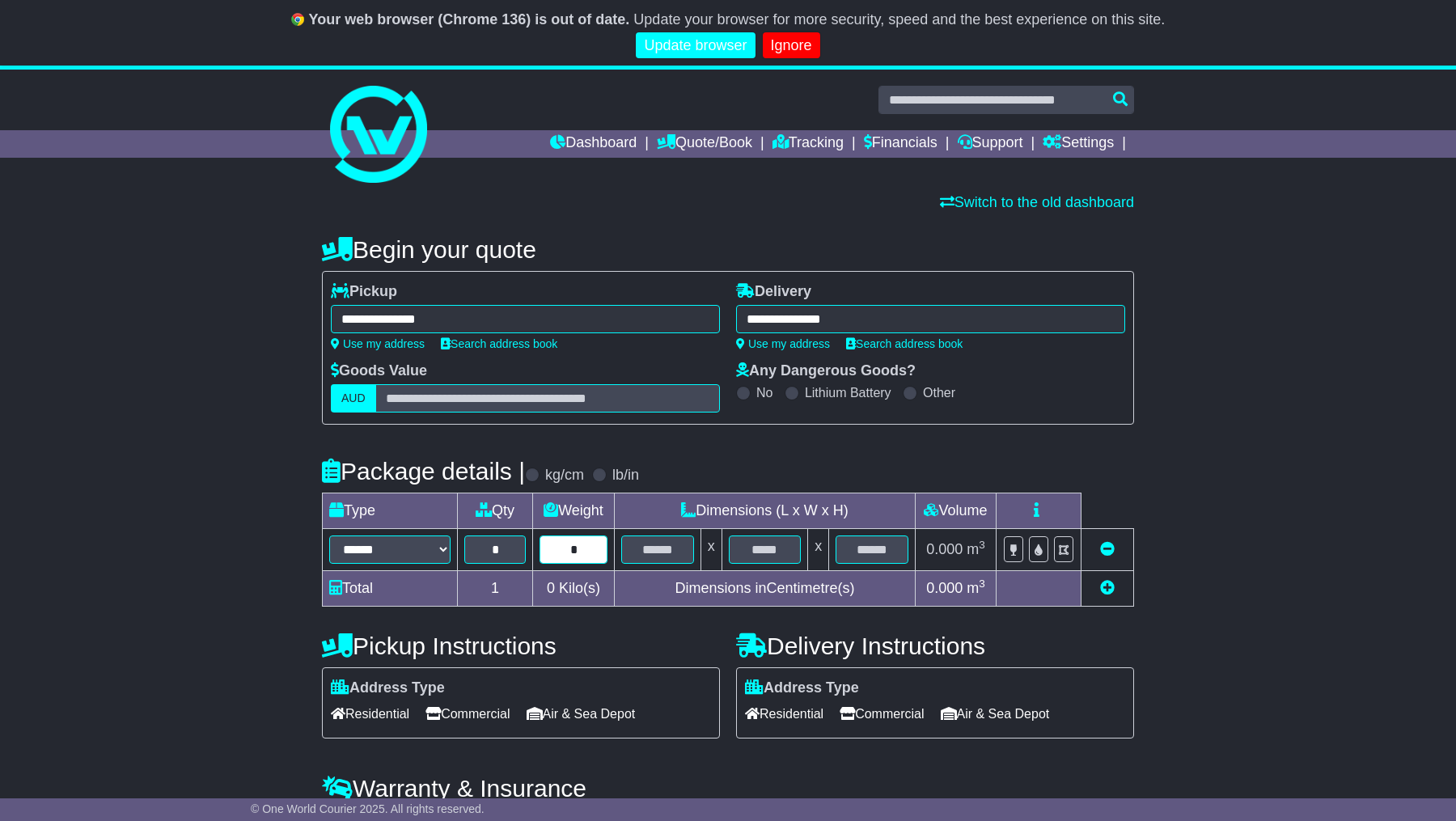 type on "*" 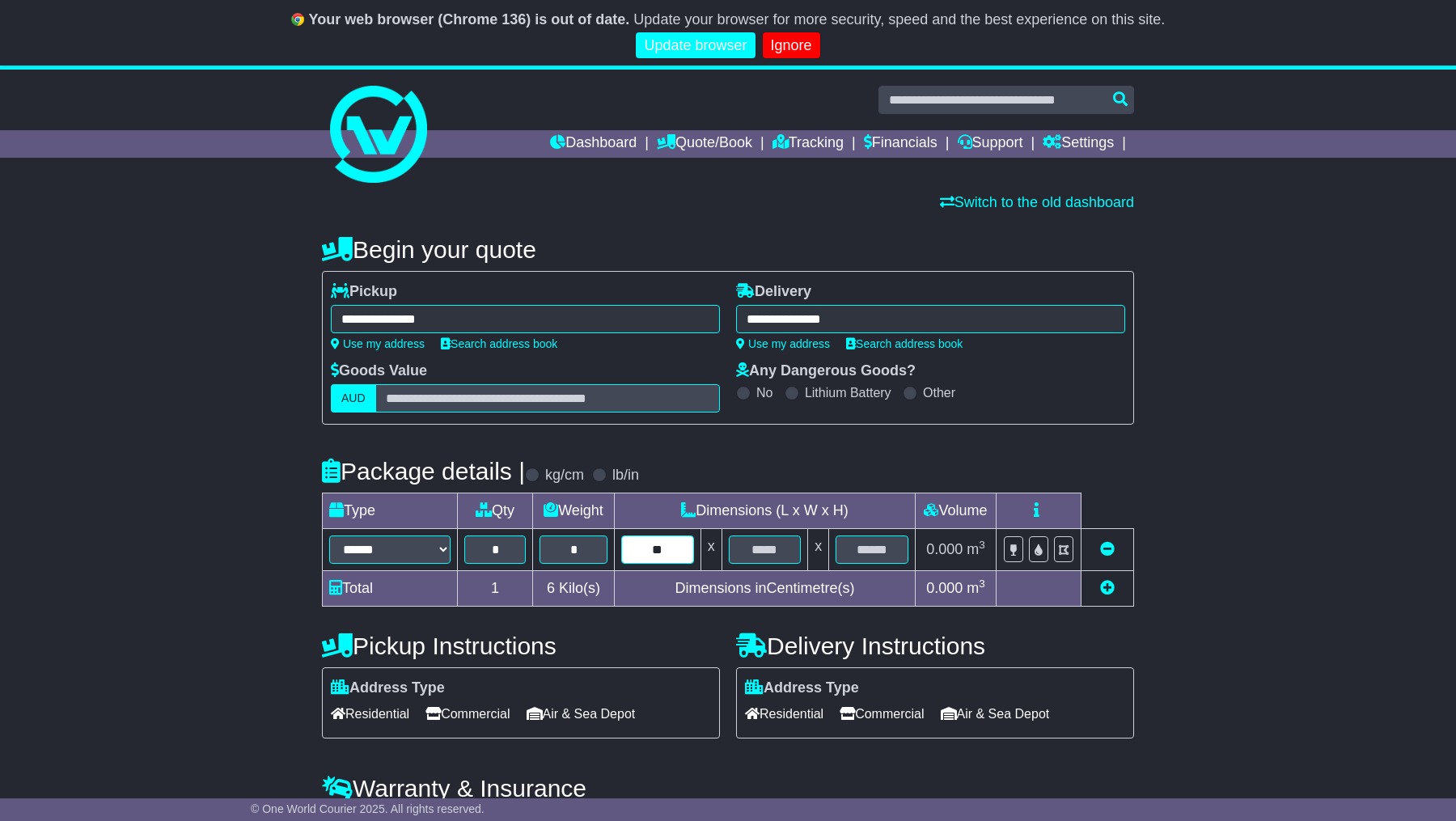 type on "*" 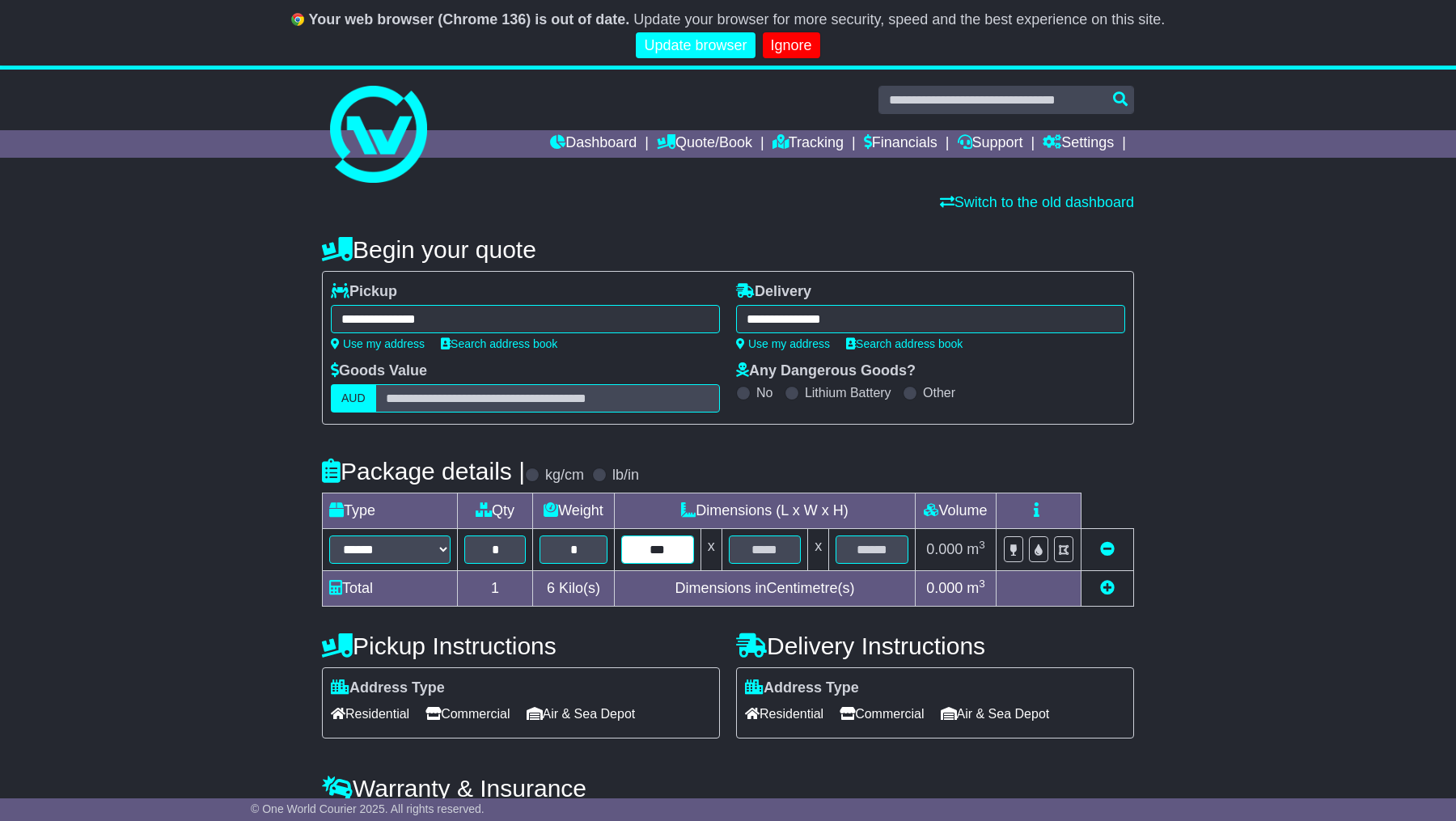 type on "***" 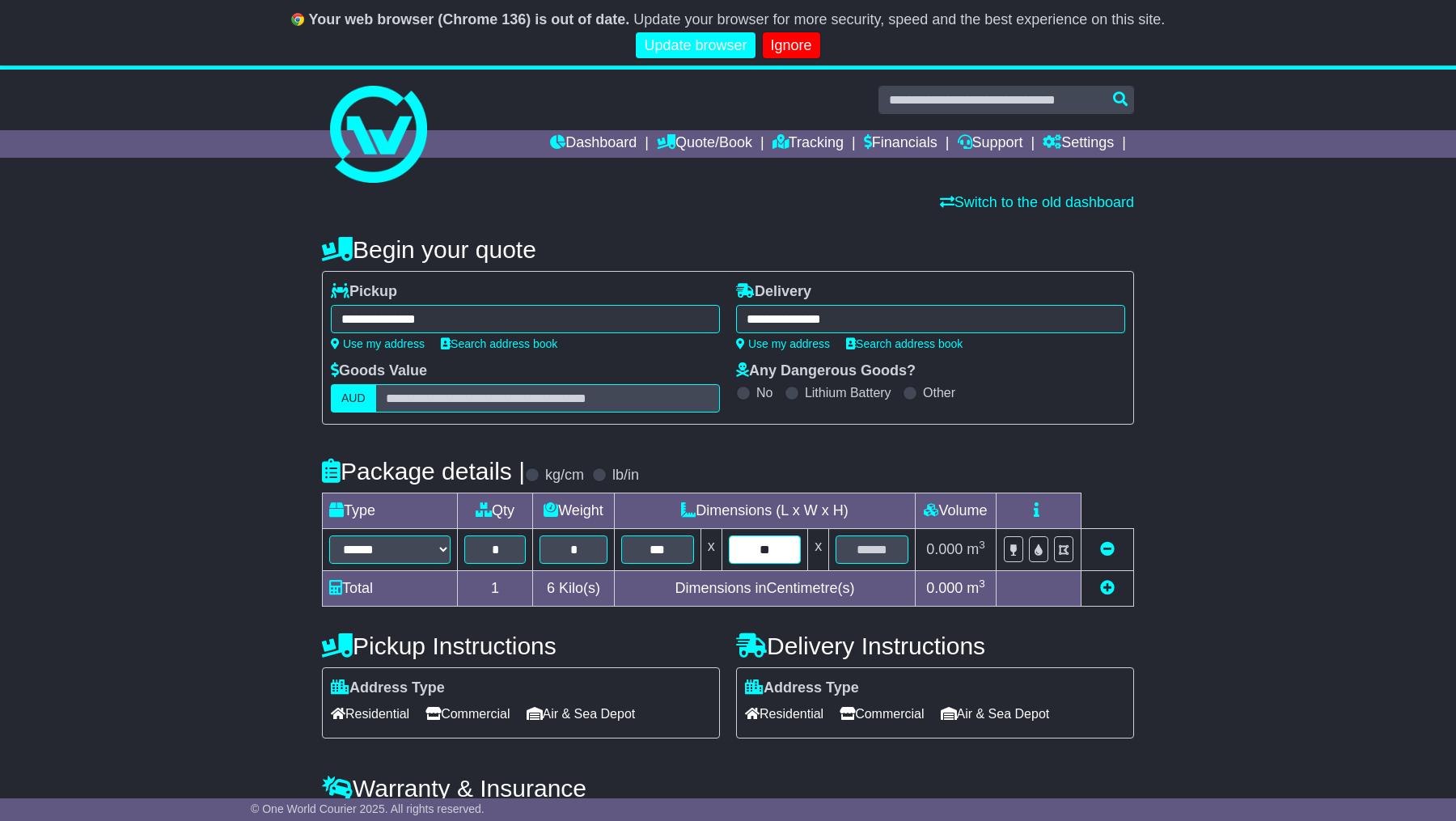 type on "**" 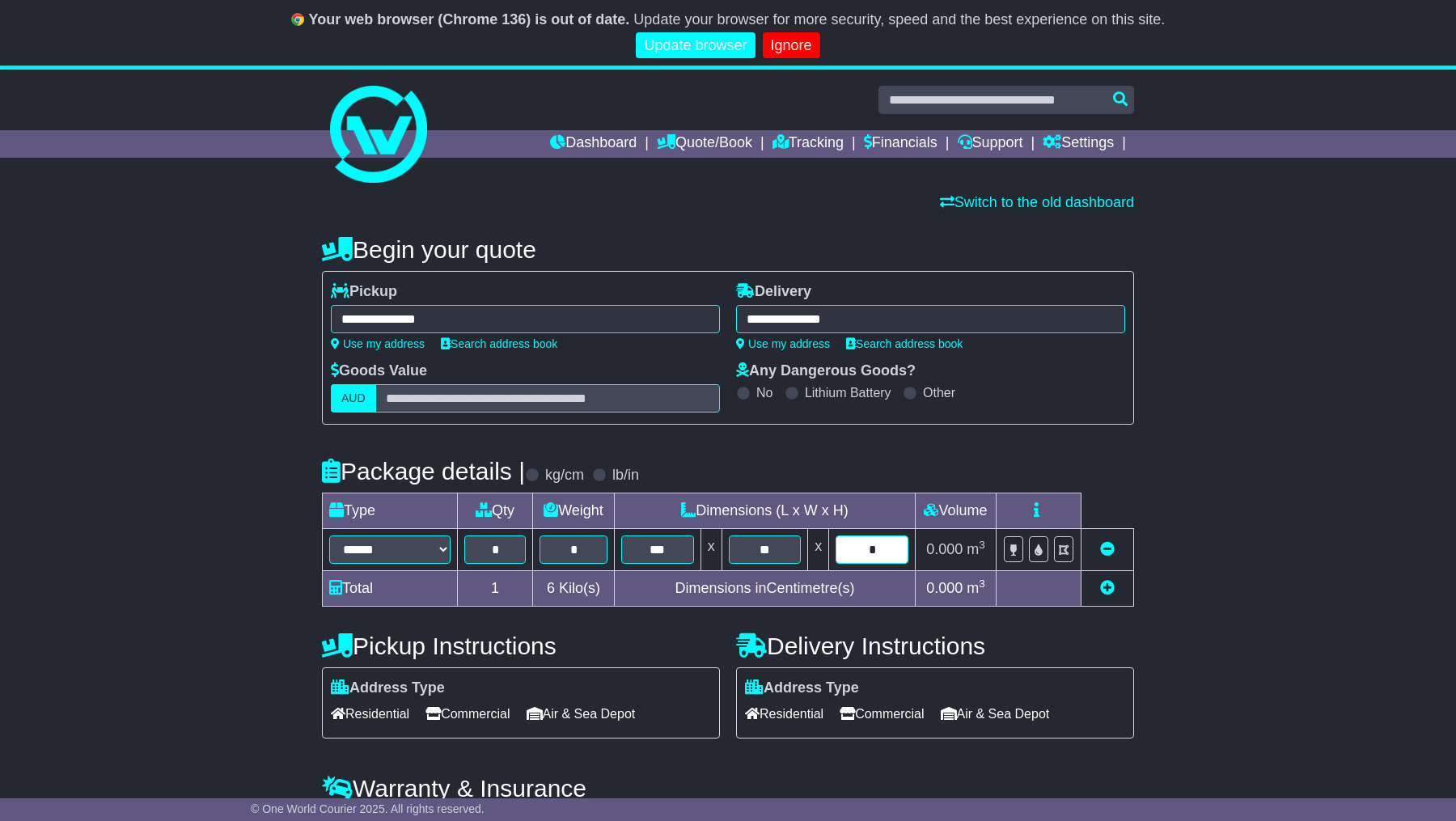 type on "*" 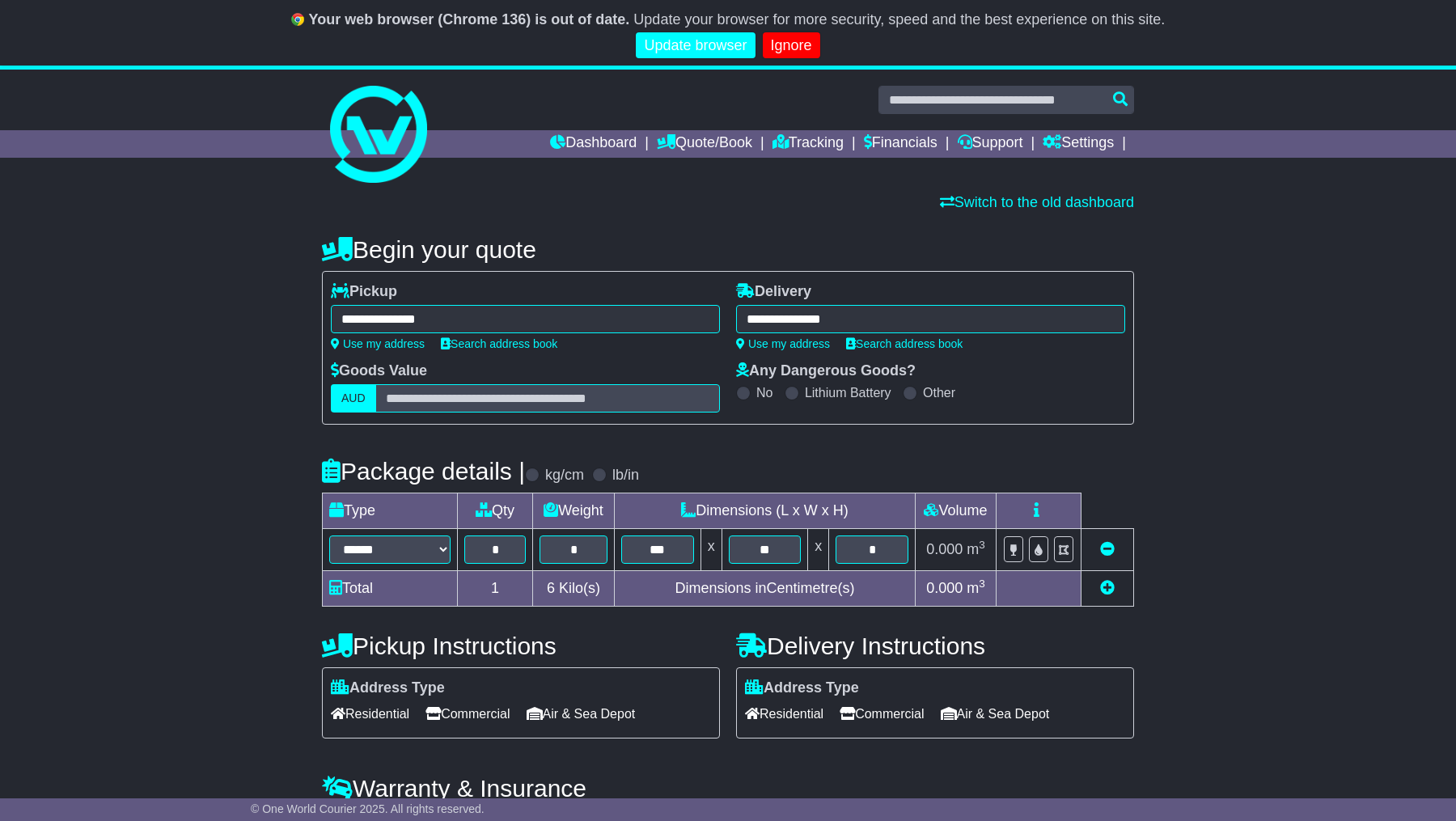 click on "Address Type
Residential
Commercial
Air & Sea Depot
Loading
Forklift
Tail Lift" at bounding box center (521, 703) 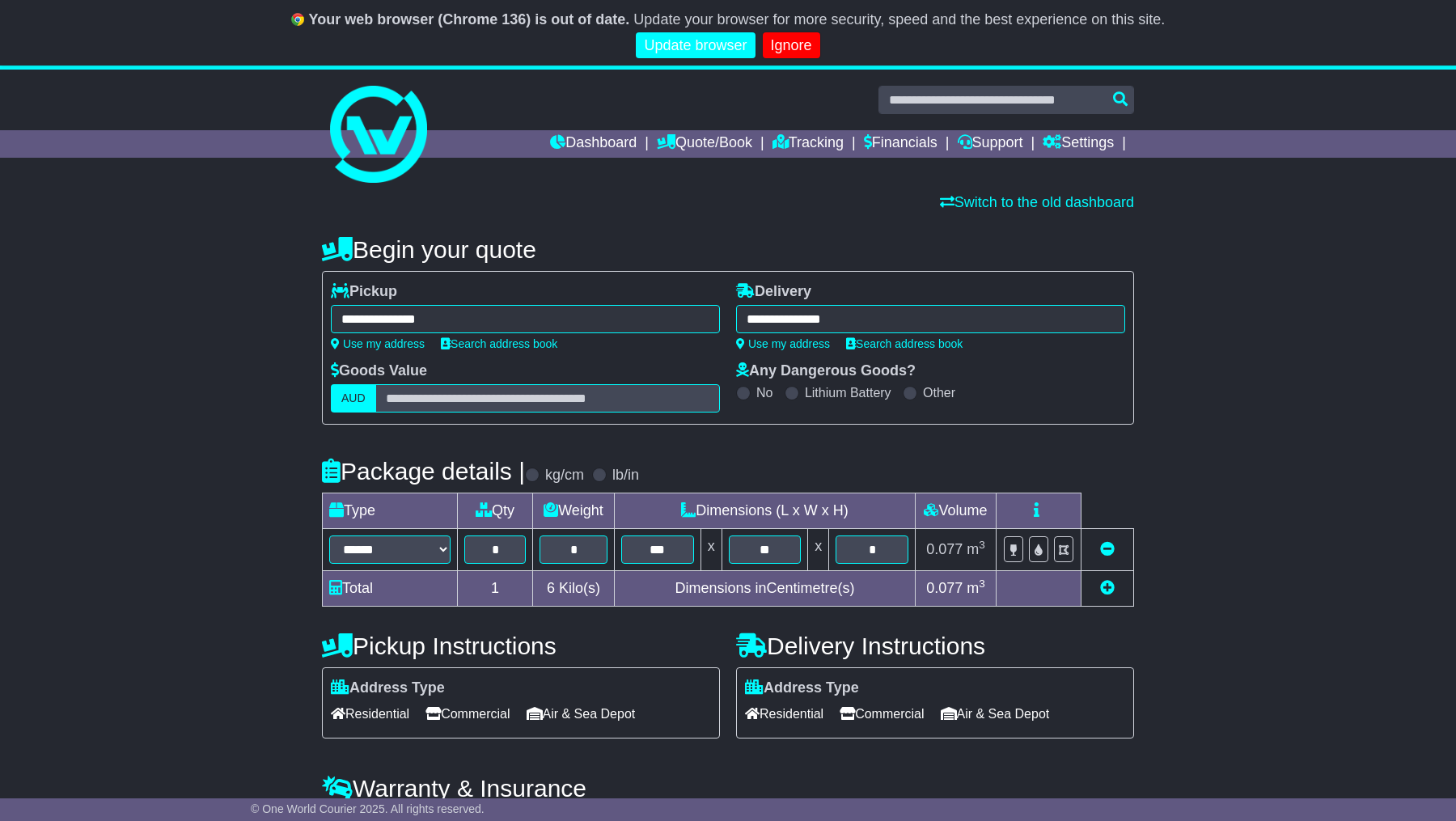 click on "Commercial" at bounding box center (468, 713) 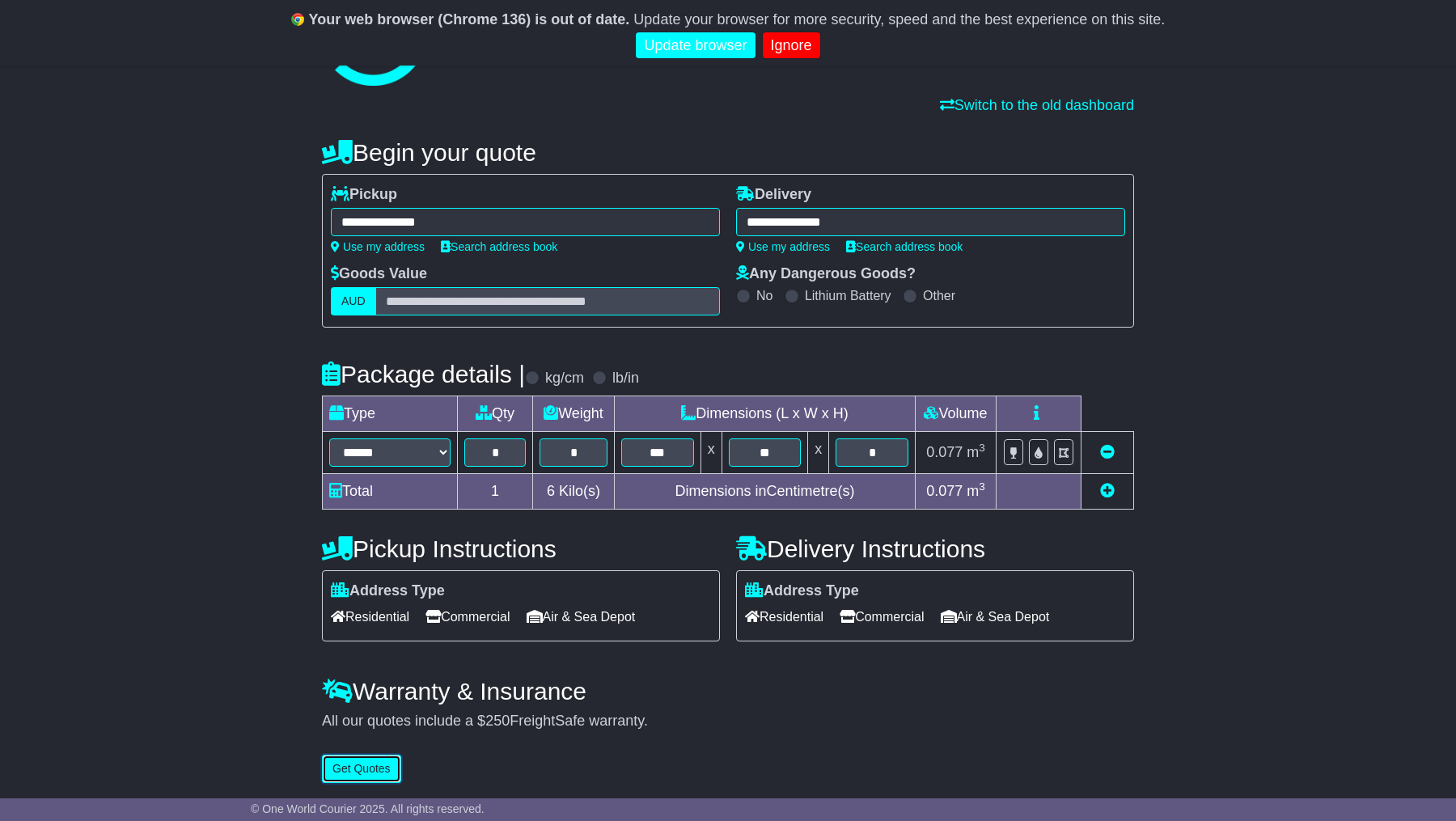 click on "Get Quotes" at bounding box center [362, 768] 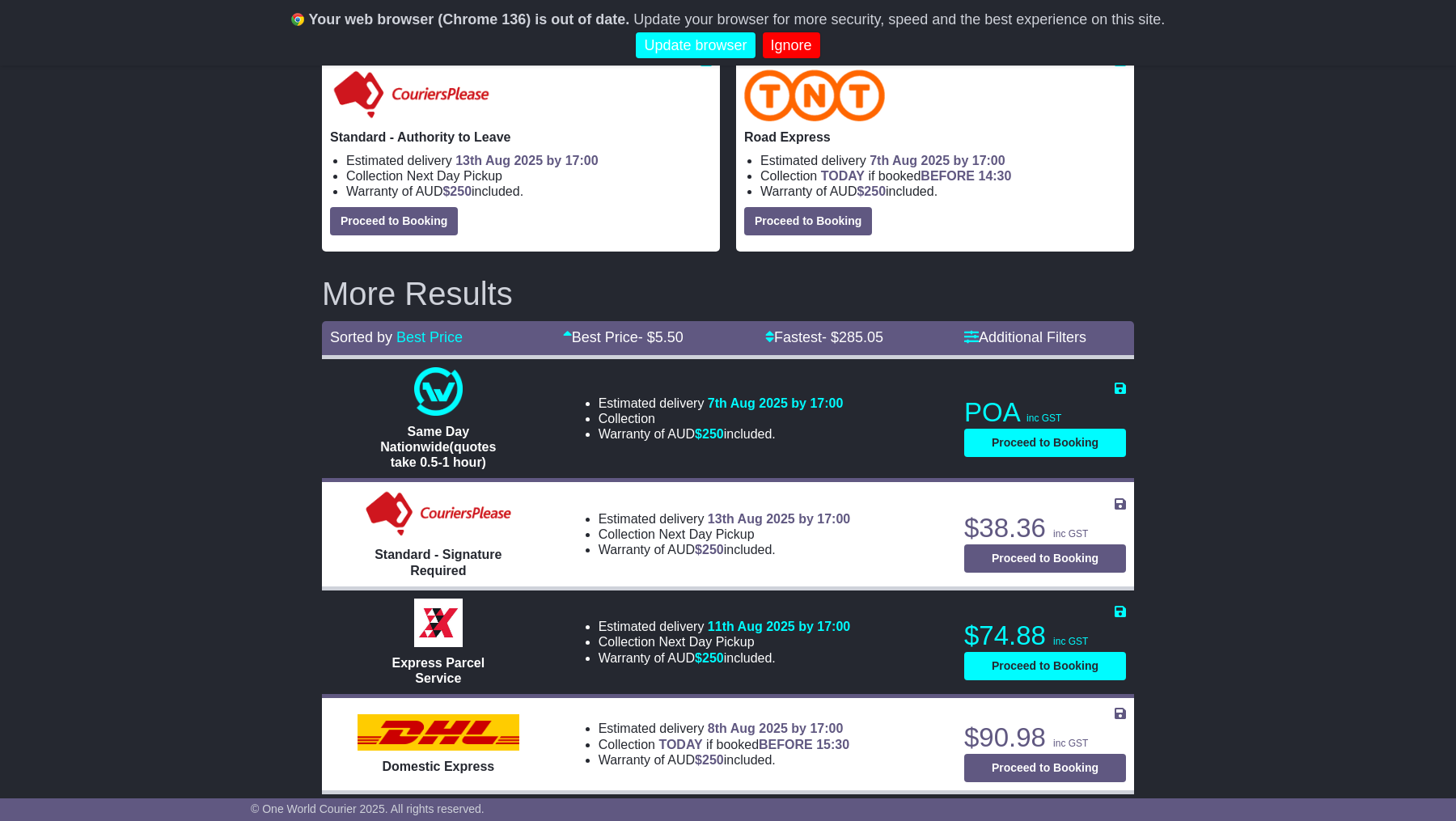 scroll, scrollTop: 0, scrollLeft: 0, axis: both 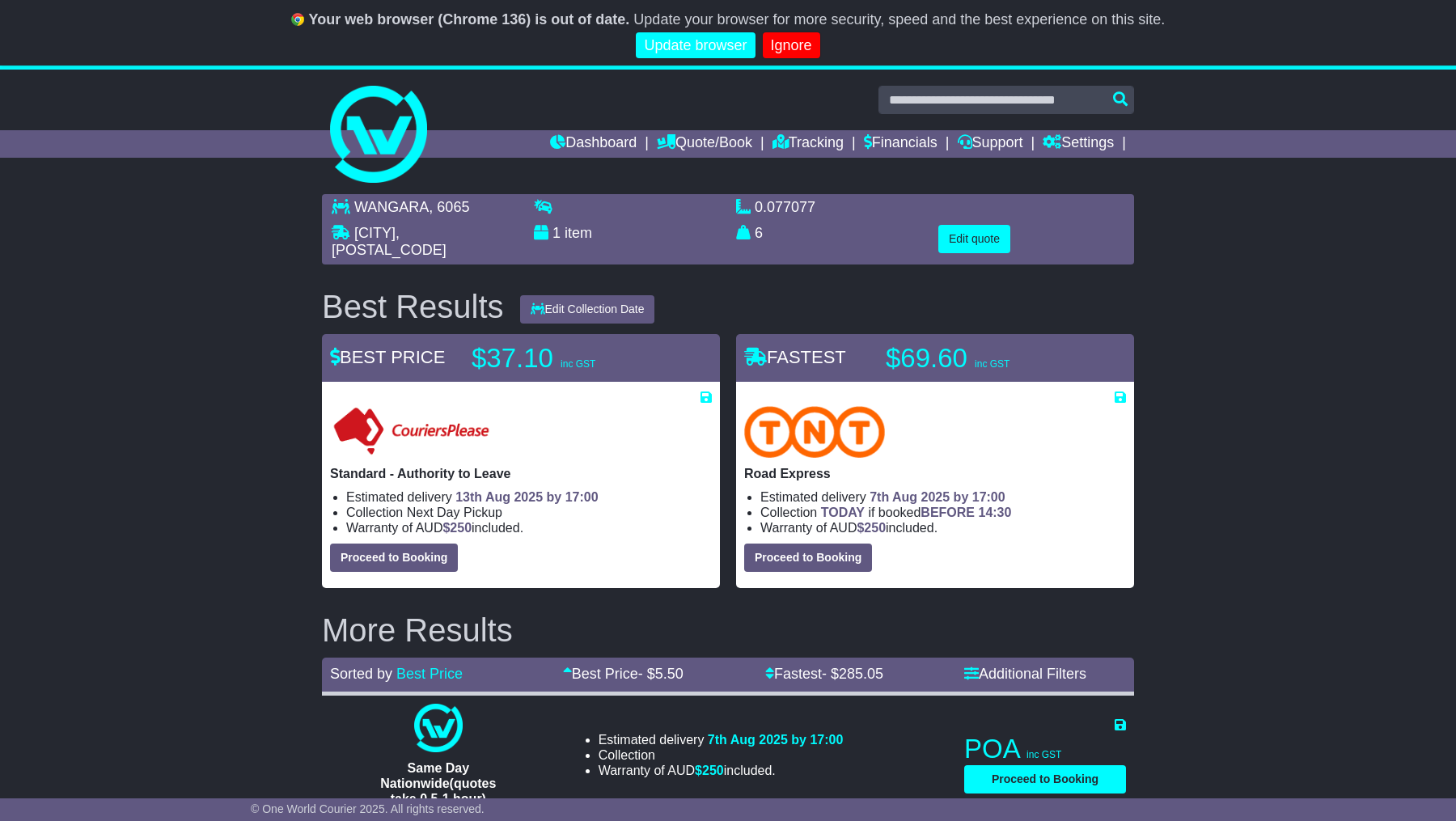 click on "WANGARA , 6065
ERSKINE , 6210
1   item
0.077077
m 3
in 3
6  kg(s)  lb(s) Edit quote" at bounding box center [728, 229] 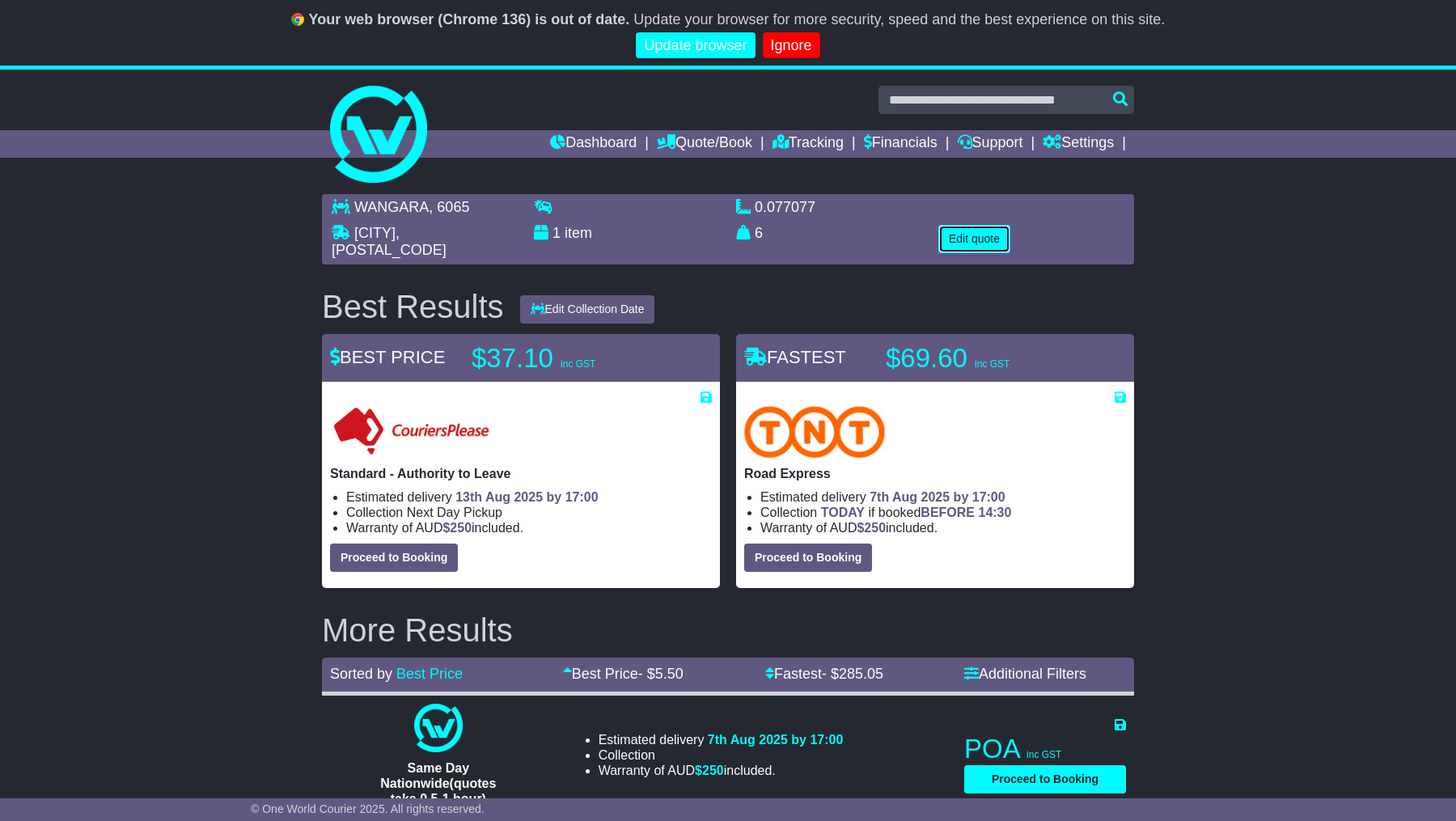 click on "Edit quote" at bounding box center [974, 239] 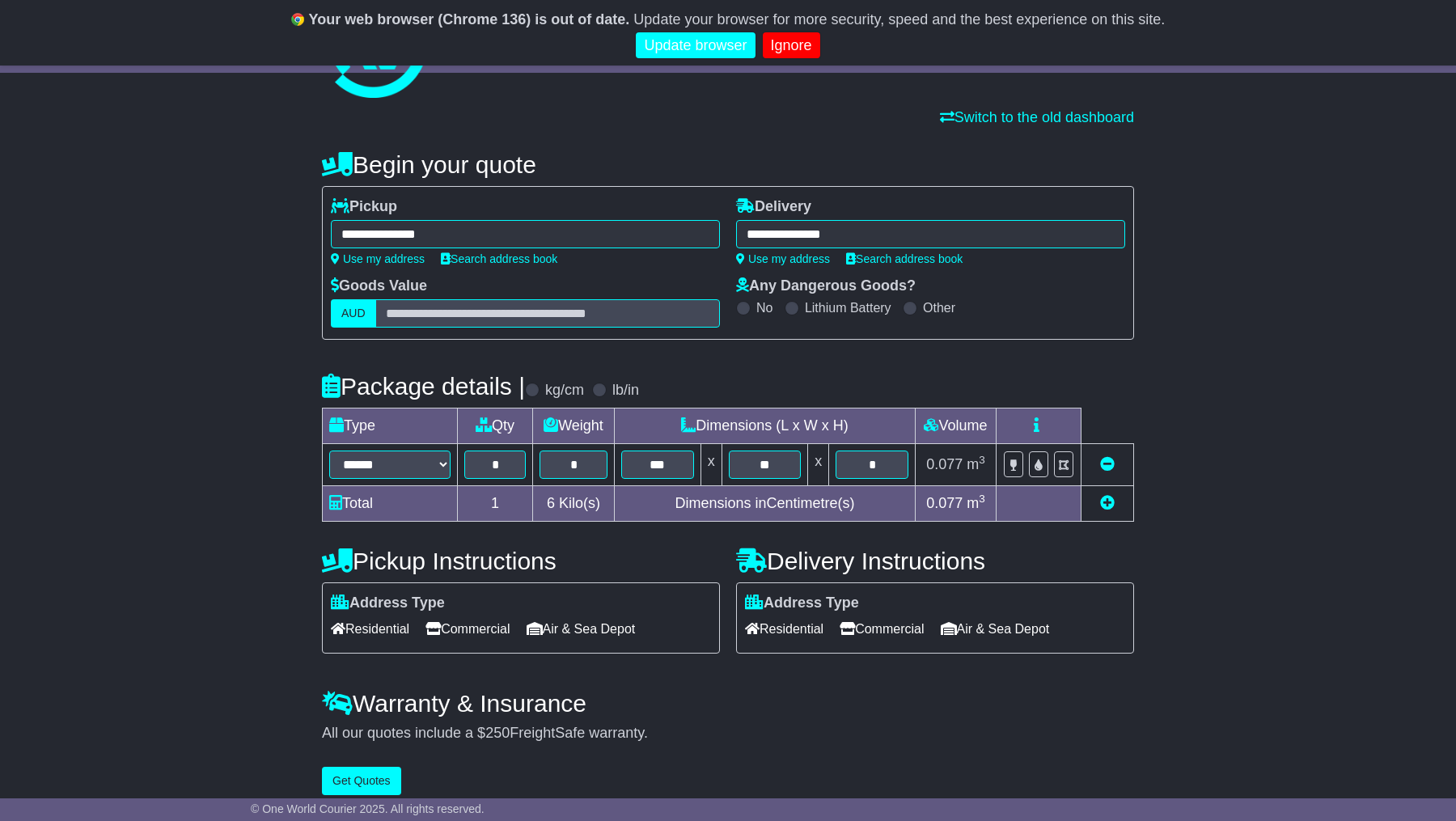 scroll, scrollTop: 93, scrollLeft: 0, axis: vertical 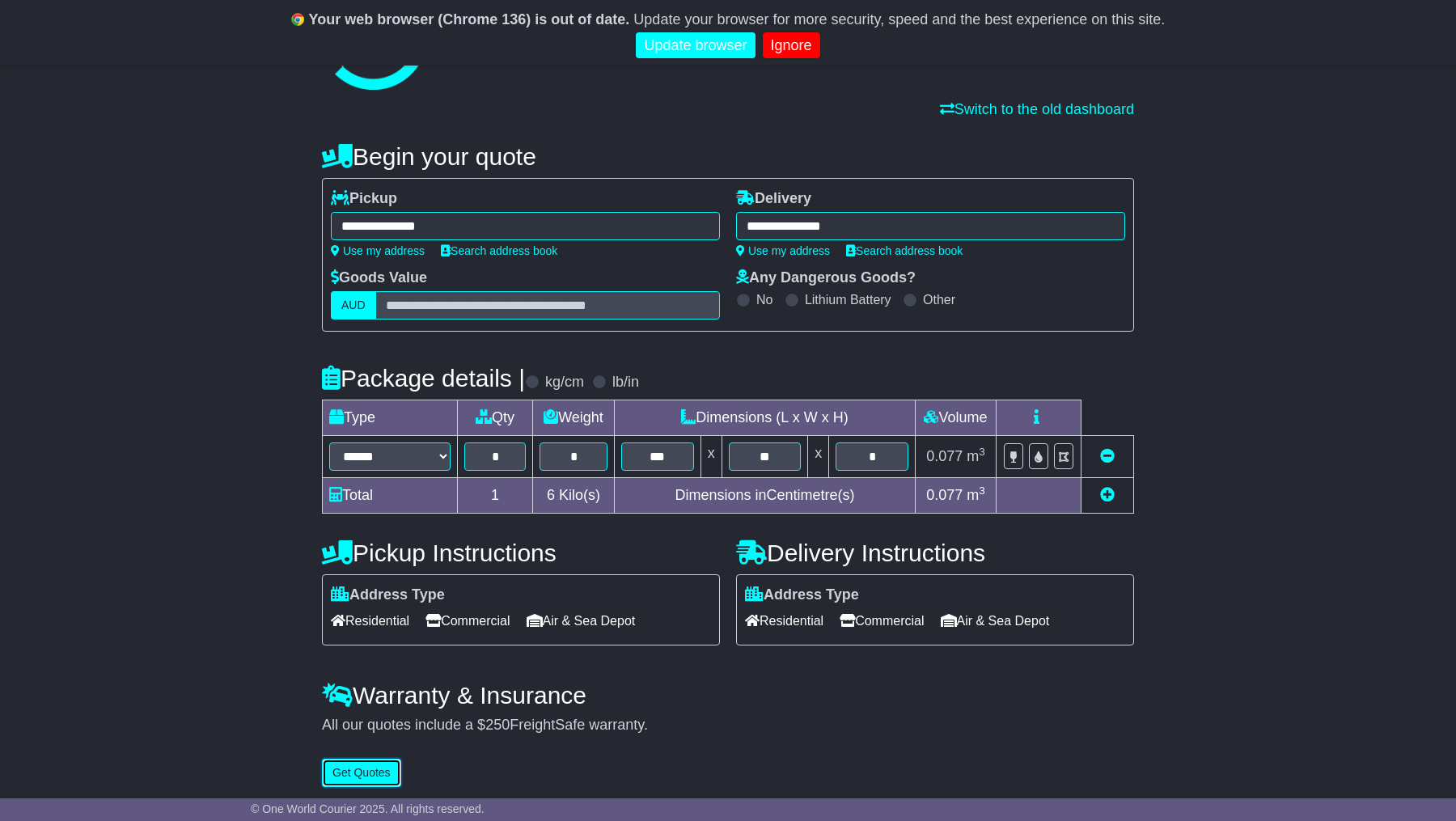 click on "Get Quotes" at bounding box center [362, 772] 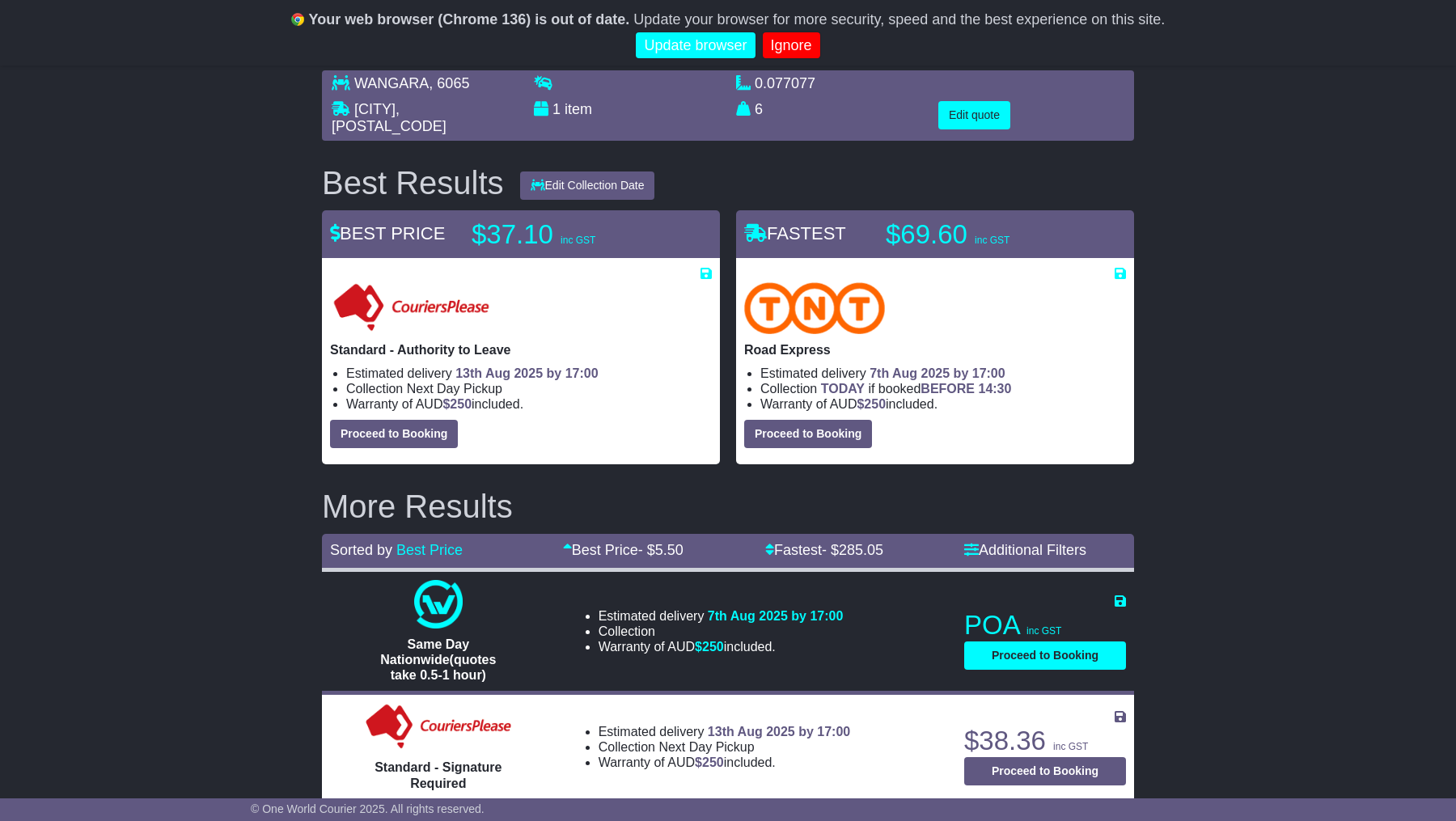 scroll, scrollTop: 118, scrollLeft: 0, axis: vertical 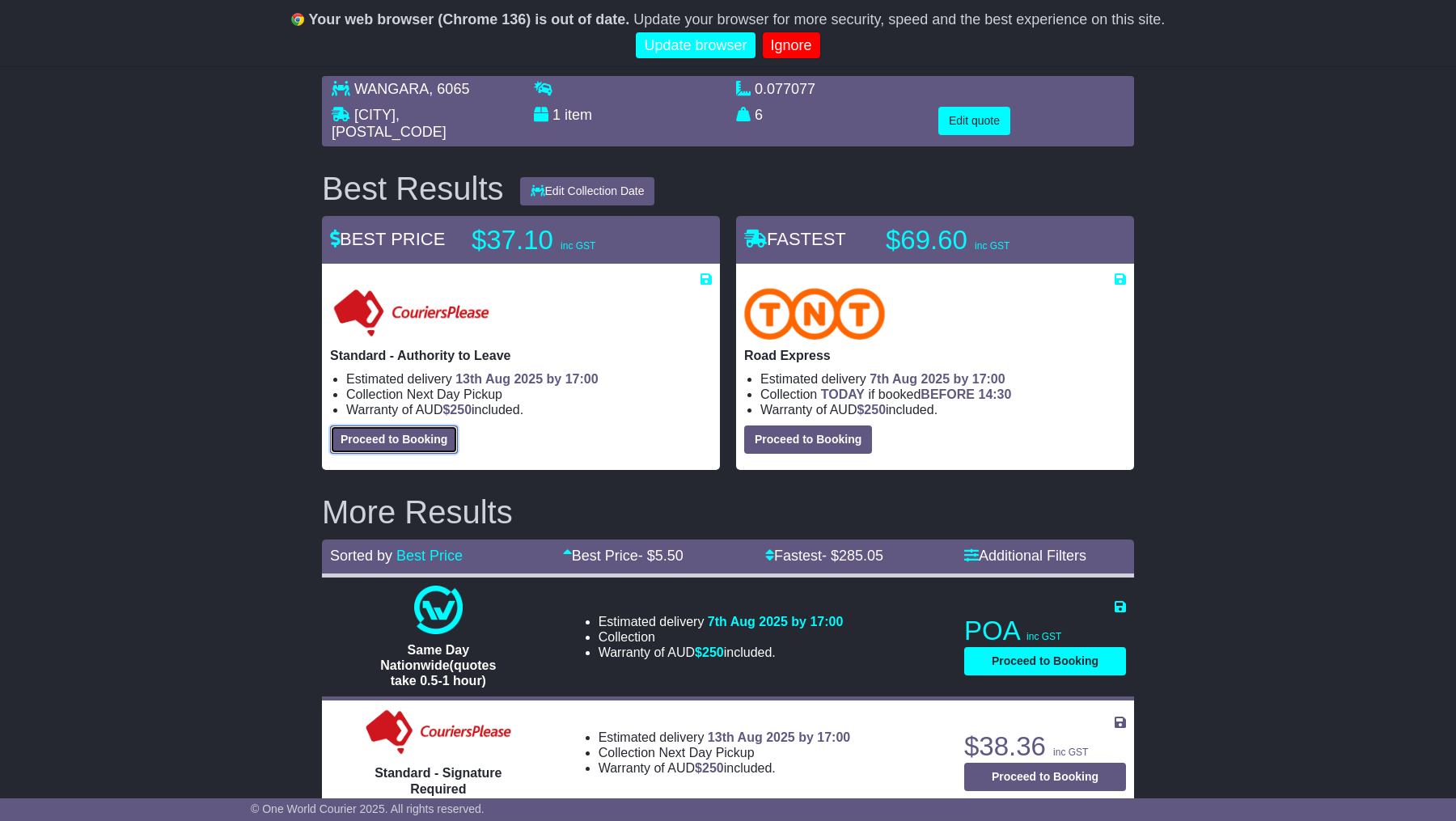 click on "Proceed to Booking" at bounding box center [394, 439] 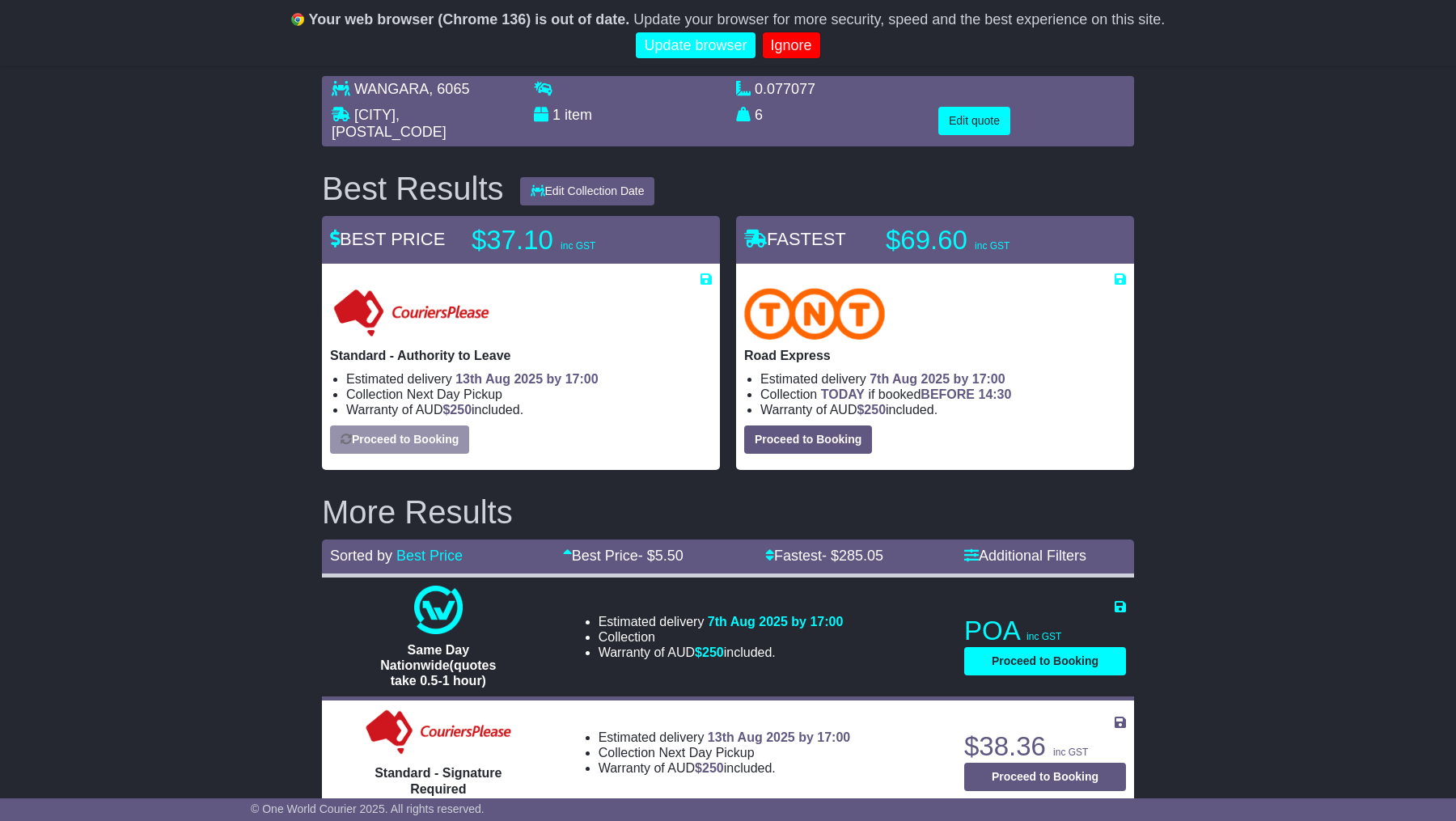 select on "**********" 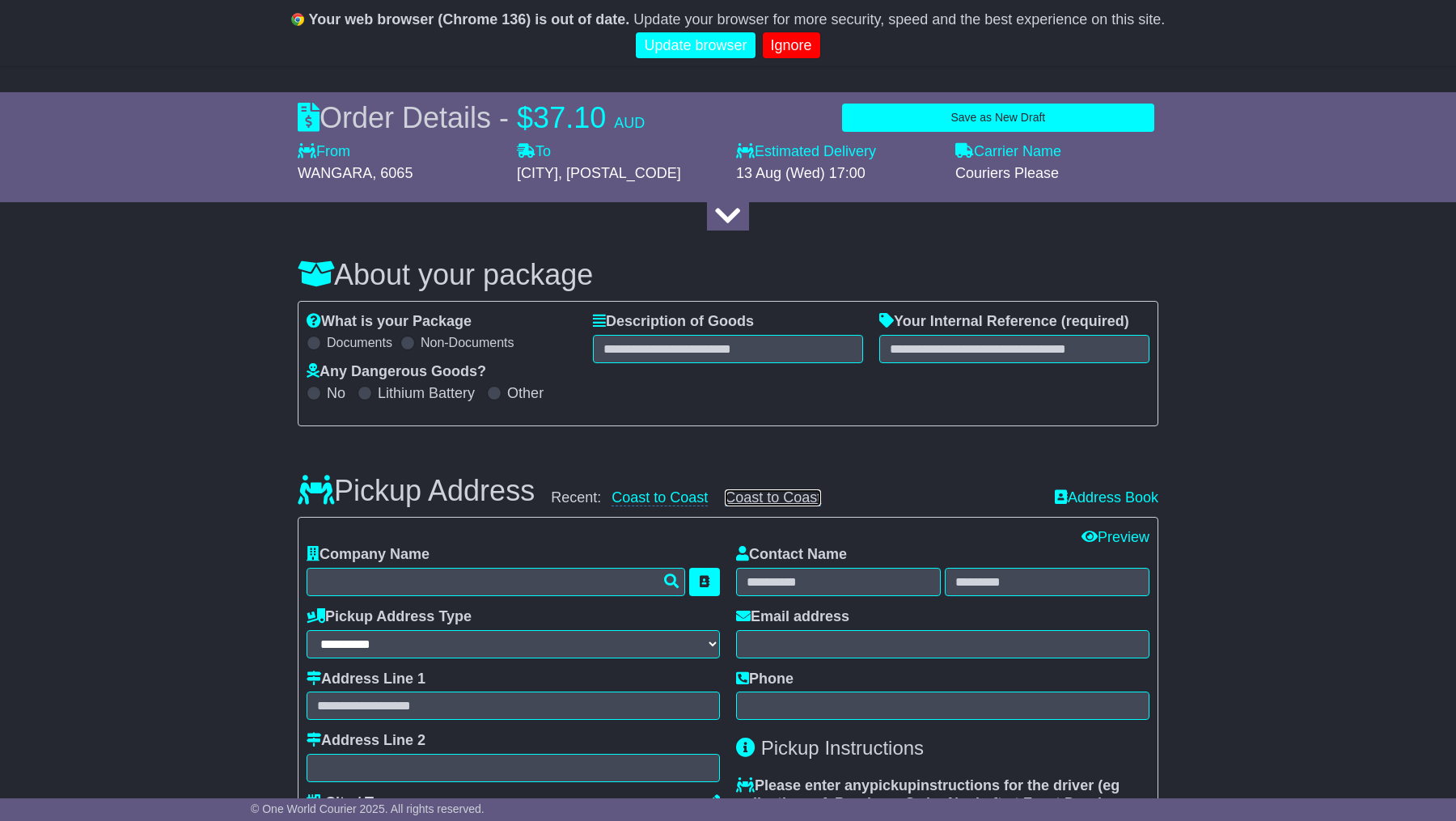 click on "Coast to Coast" at bounding box center (772, 497) 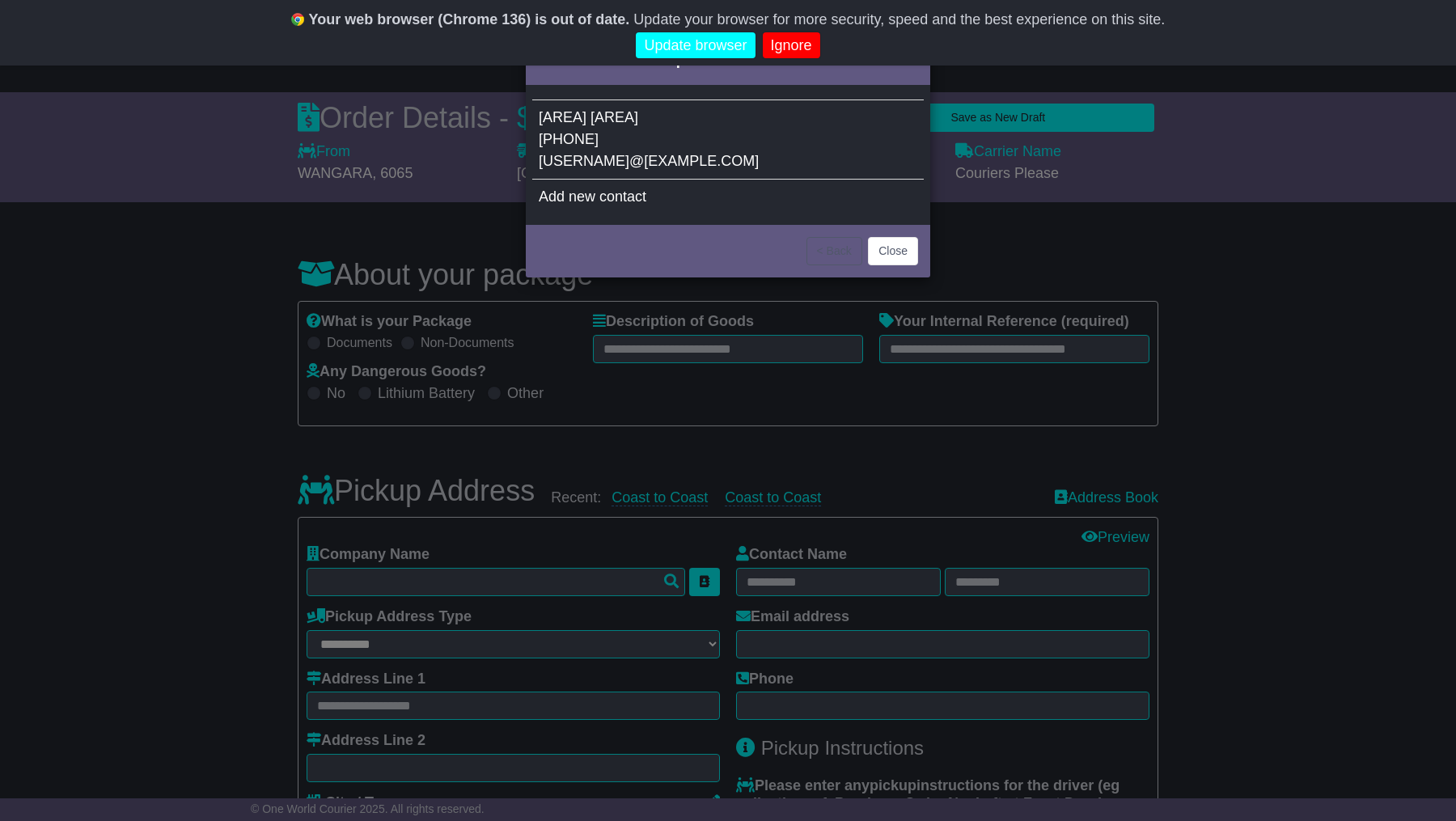 click on "[EMAIL]" at bounding box center [649, 161] 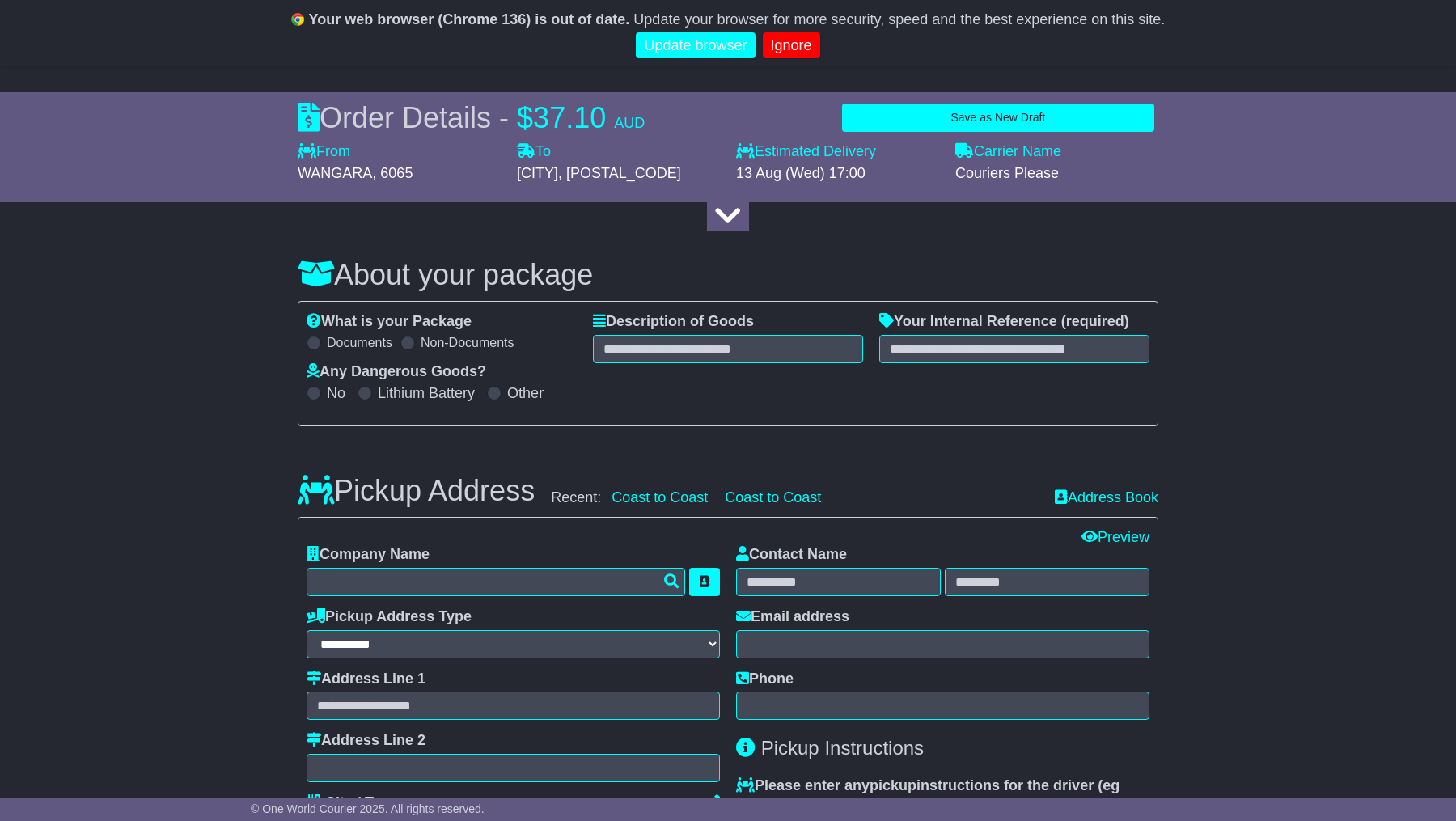 type on "**********" 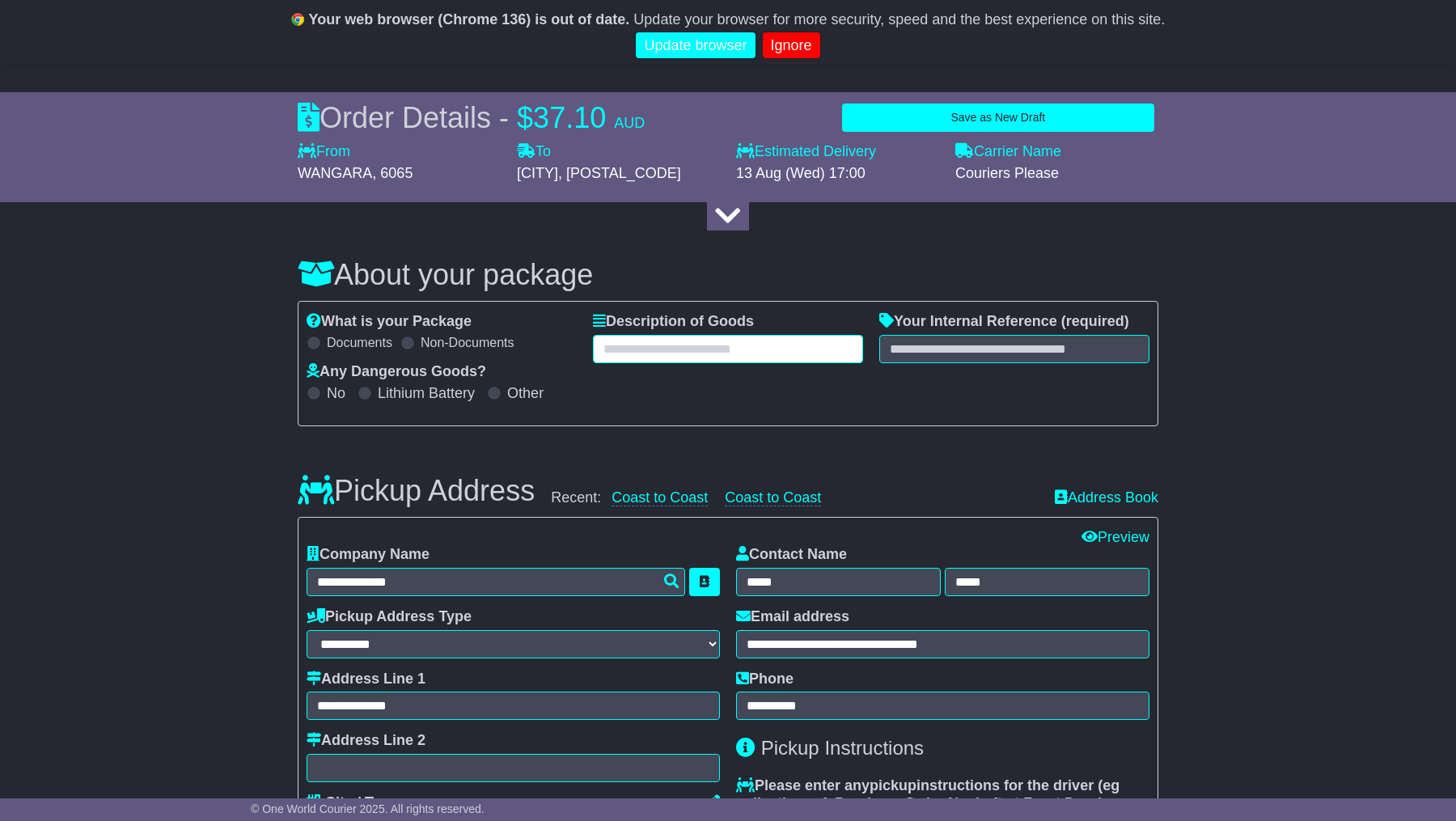 click at bounding box center [728, 349] 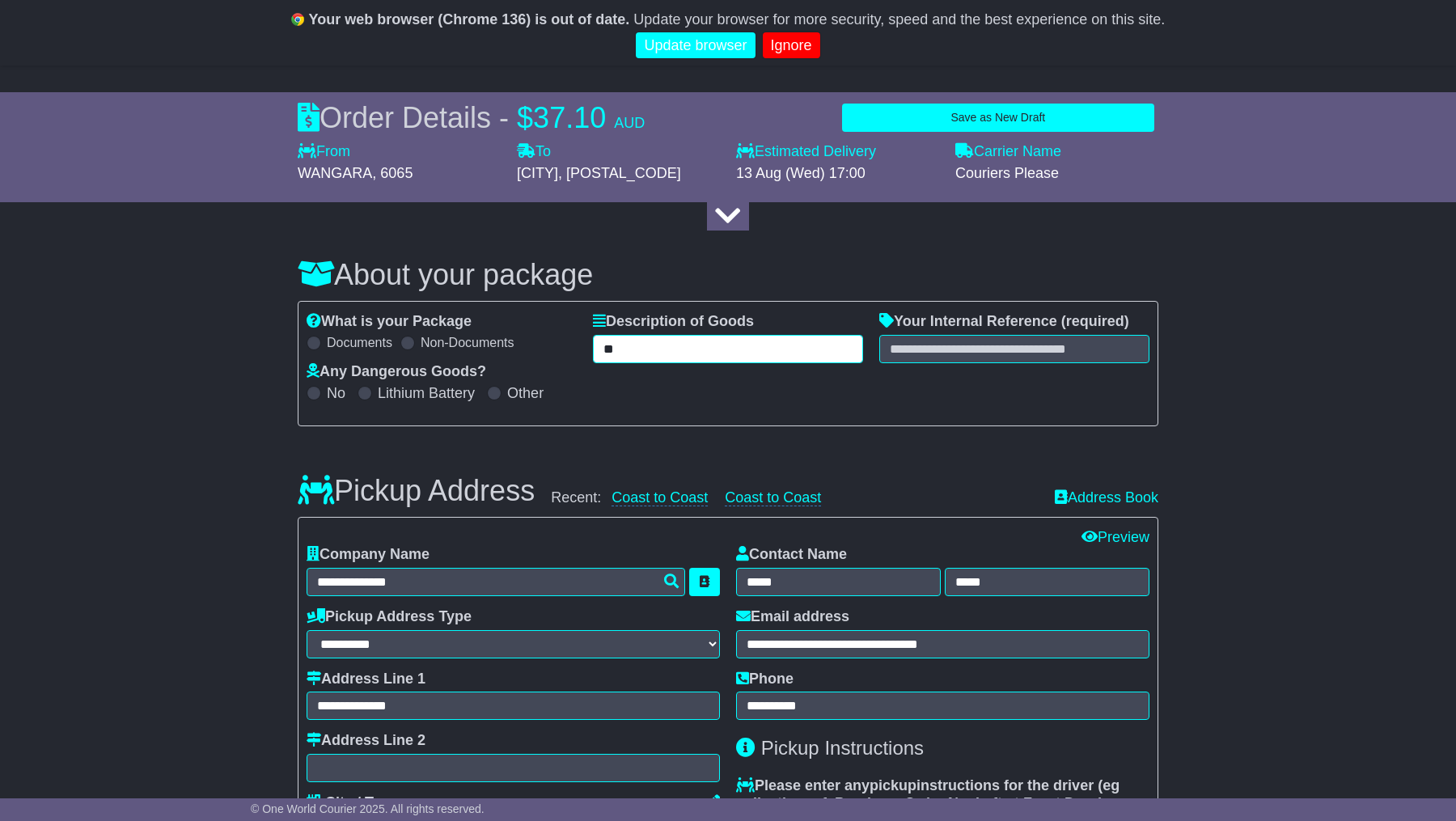 type on "*" 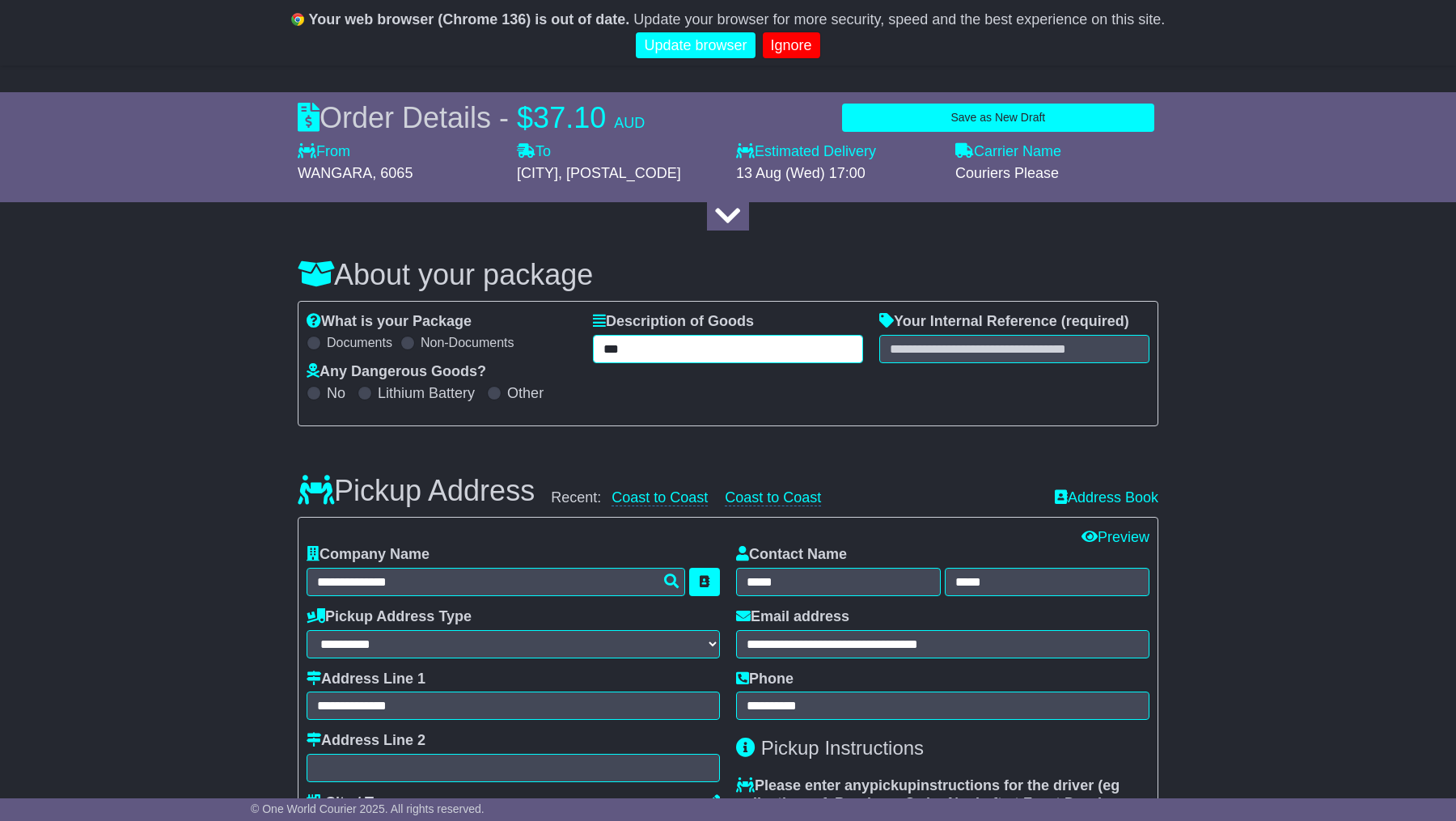 type on "***" 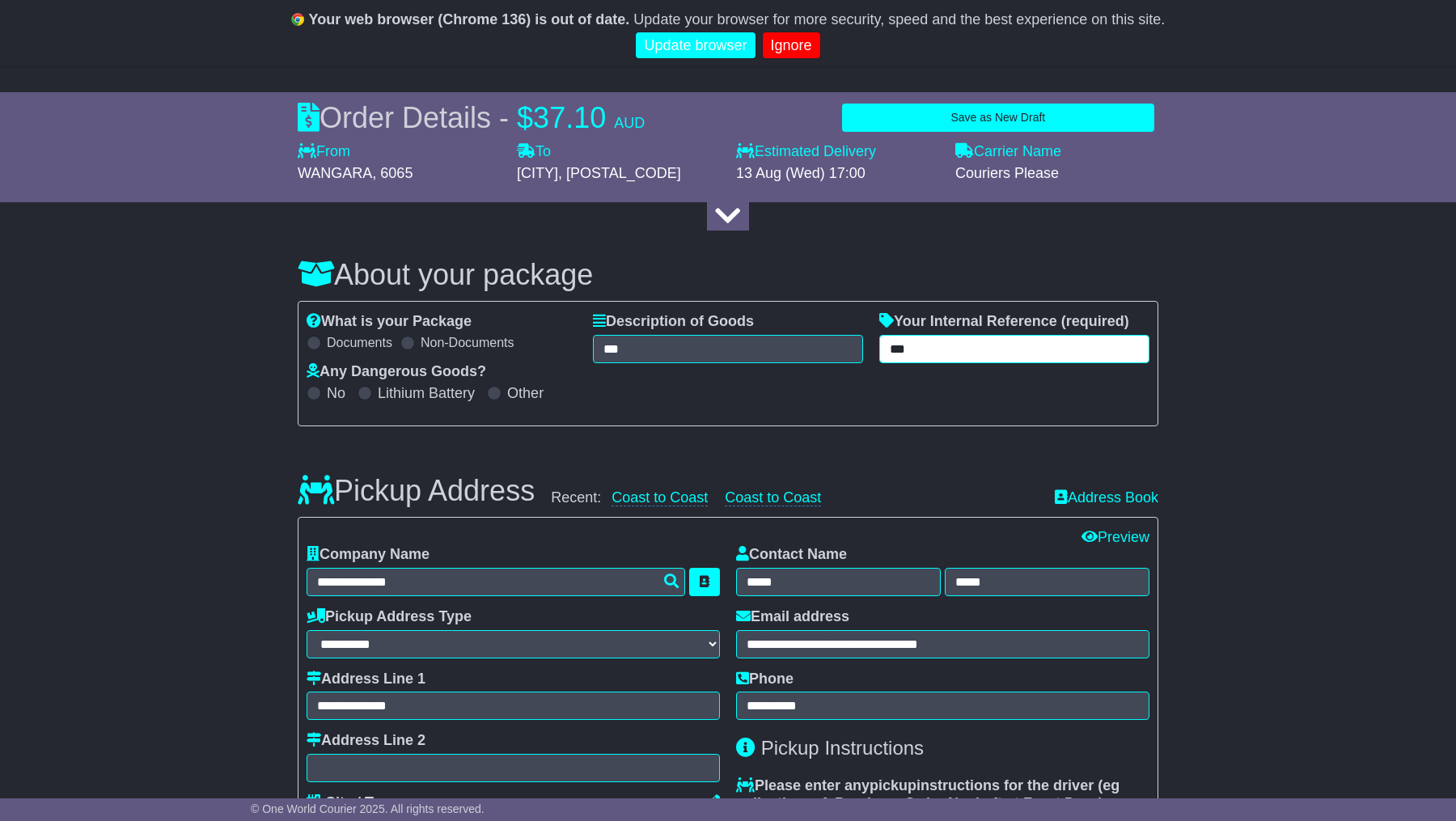 type on "***" 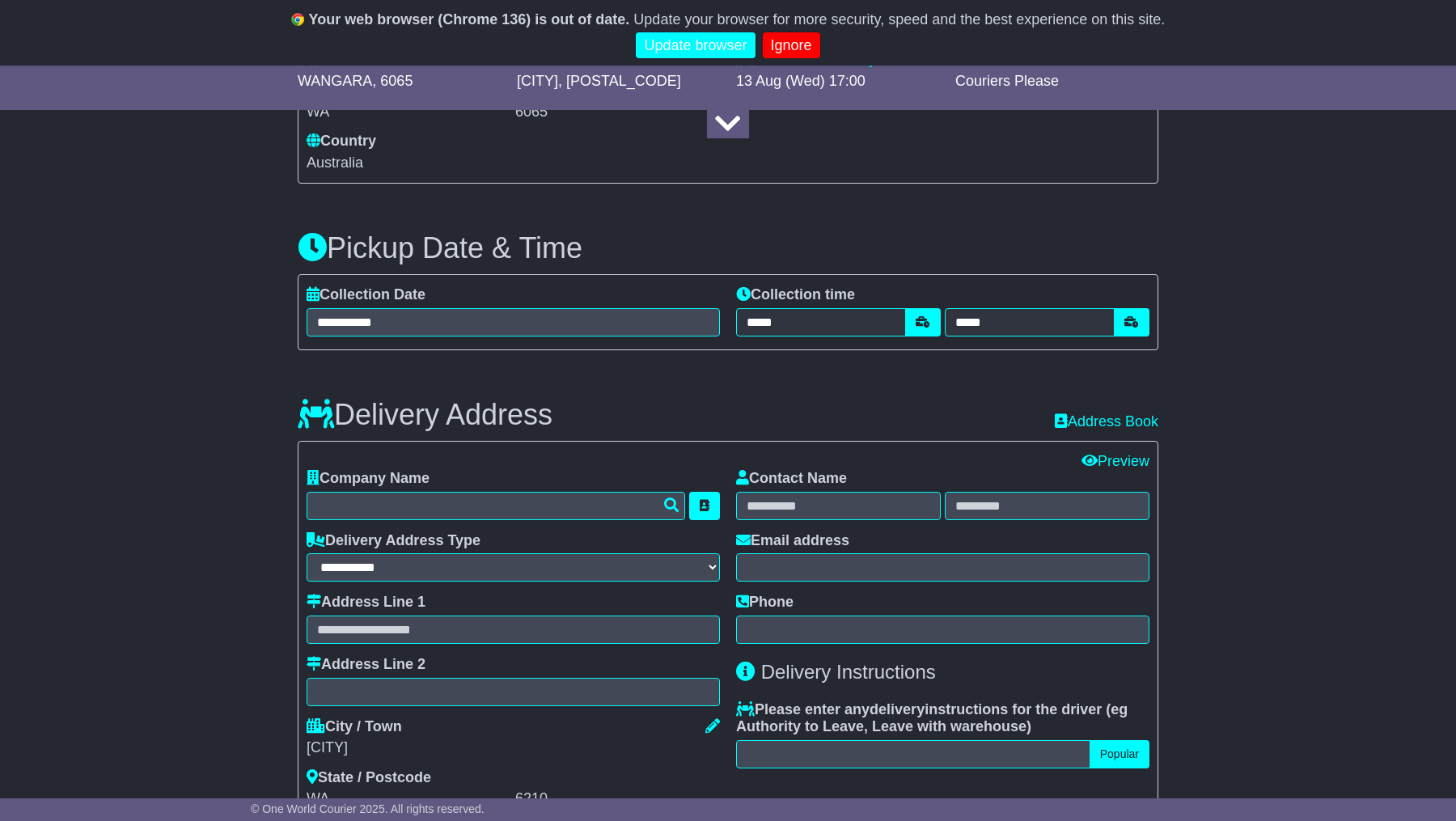 scroll, scrollTop: 895, scrollLeft: 0, axis: vertical 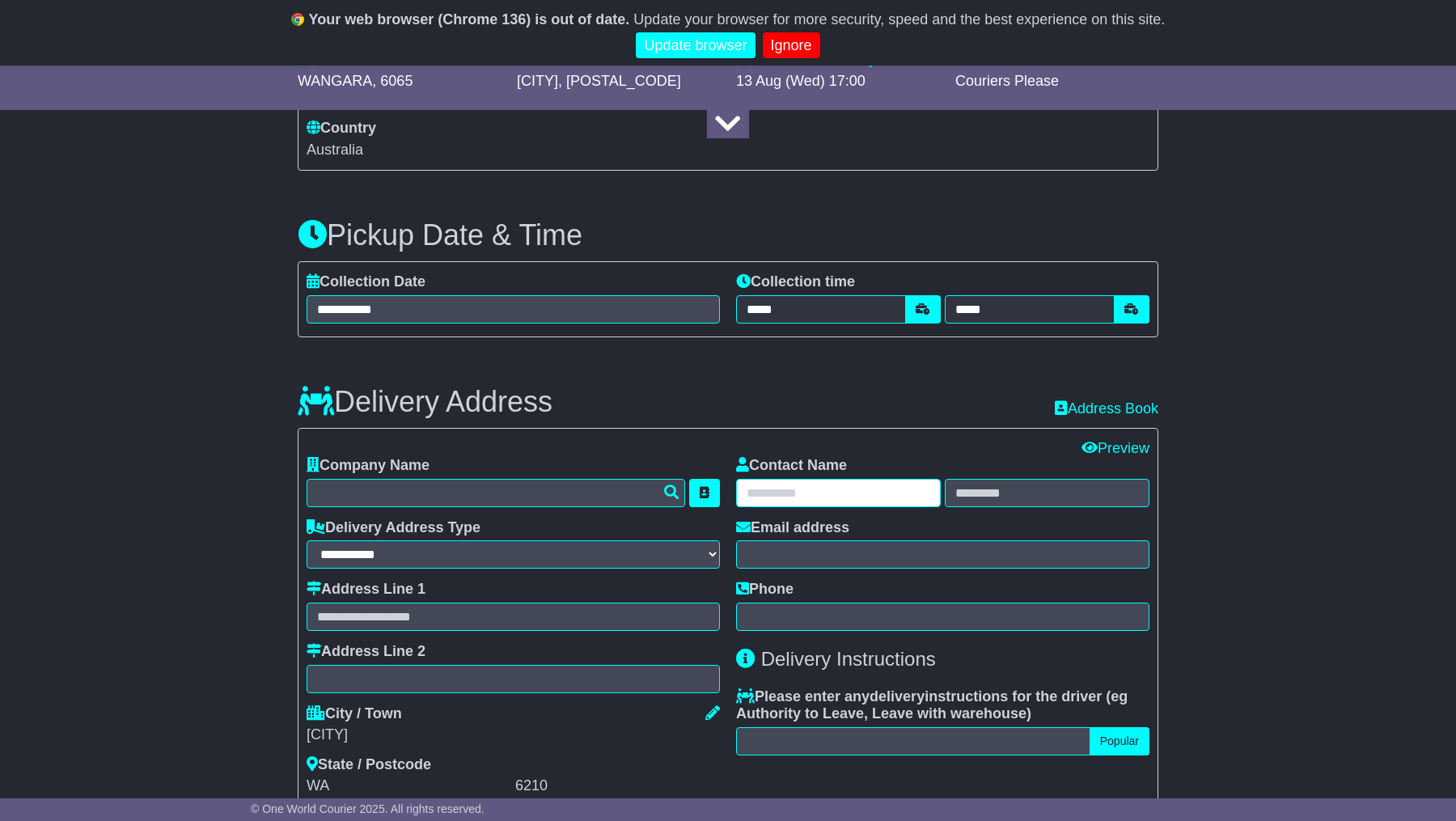 click at bounding box center [838, 493] 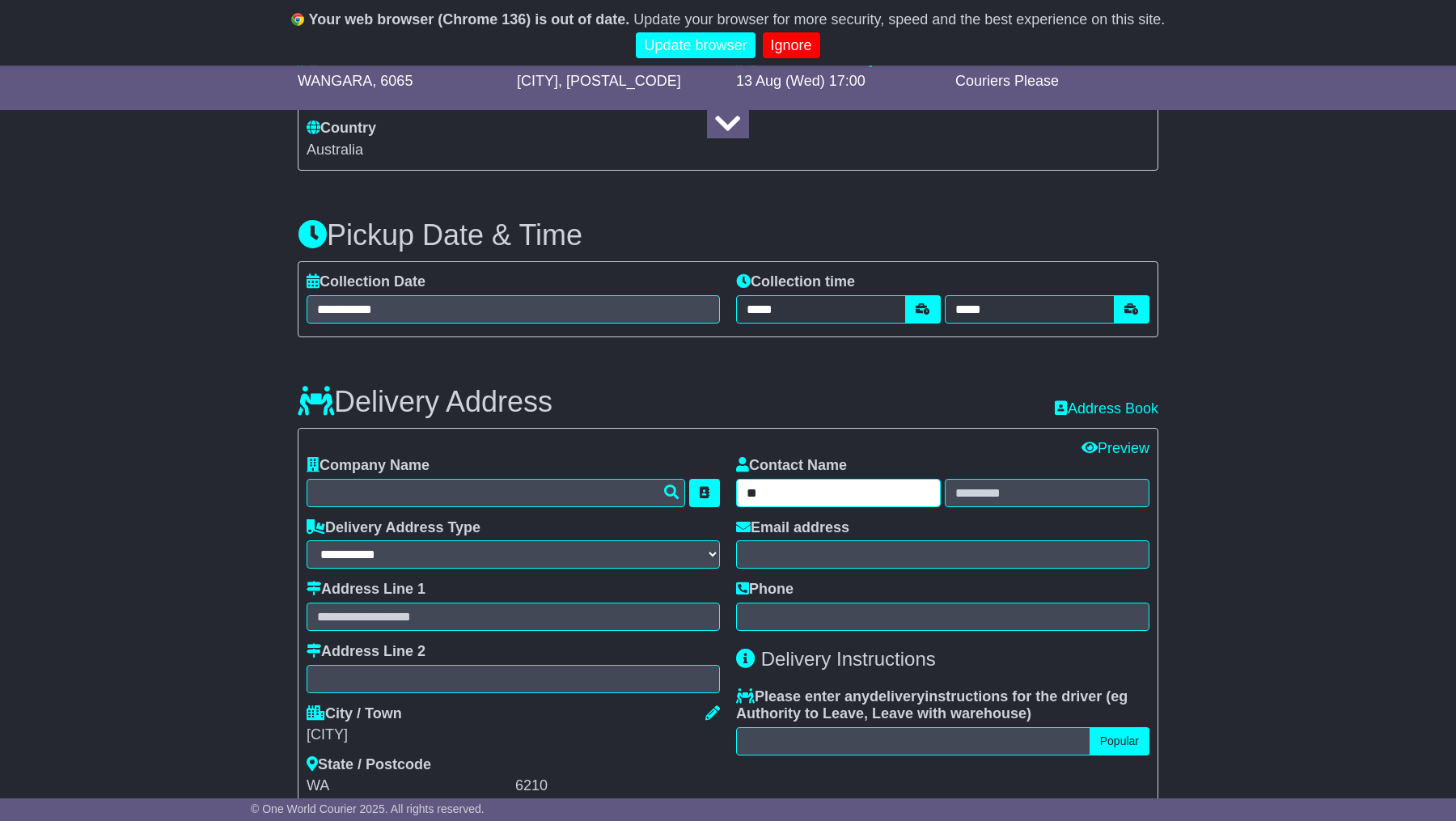 type on "*" 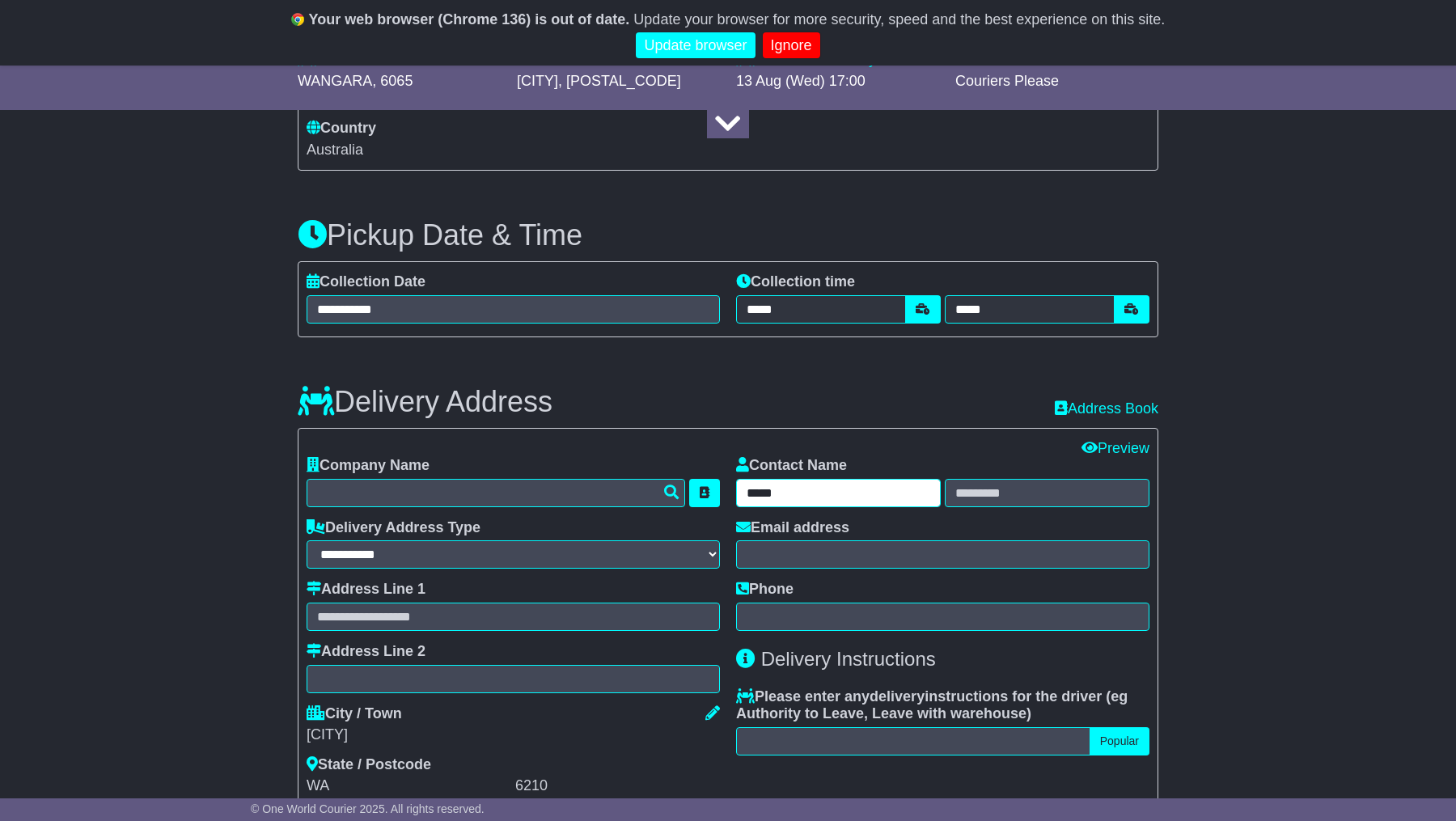 type on "****" 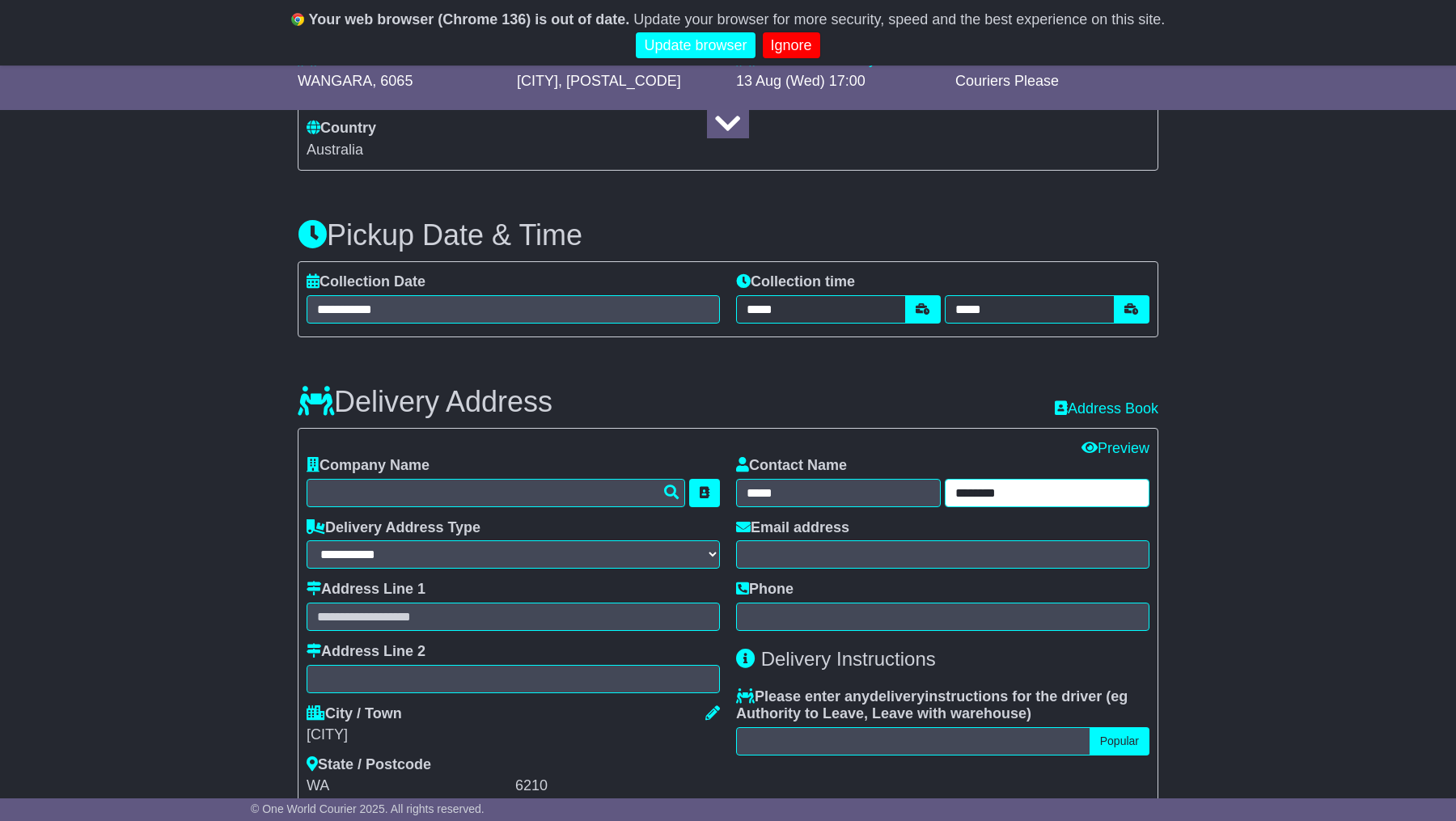 type on "********" 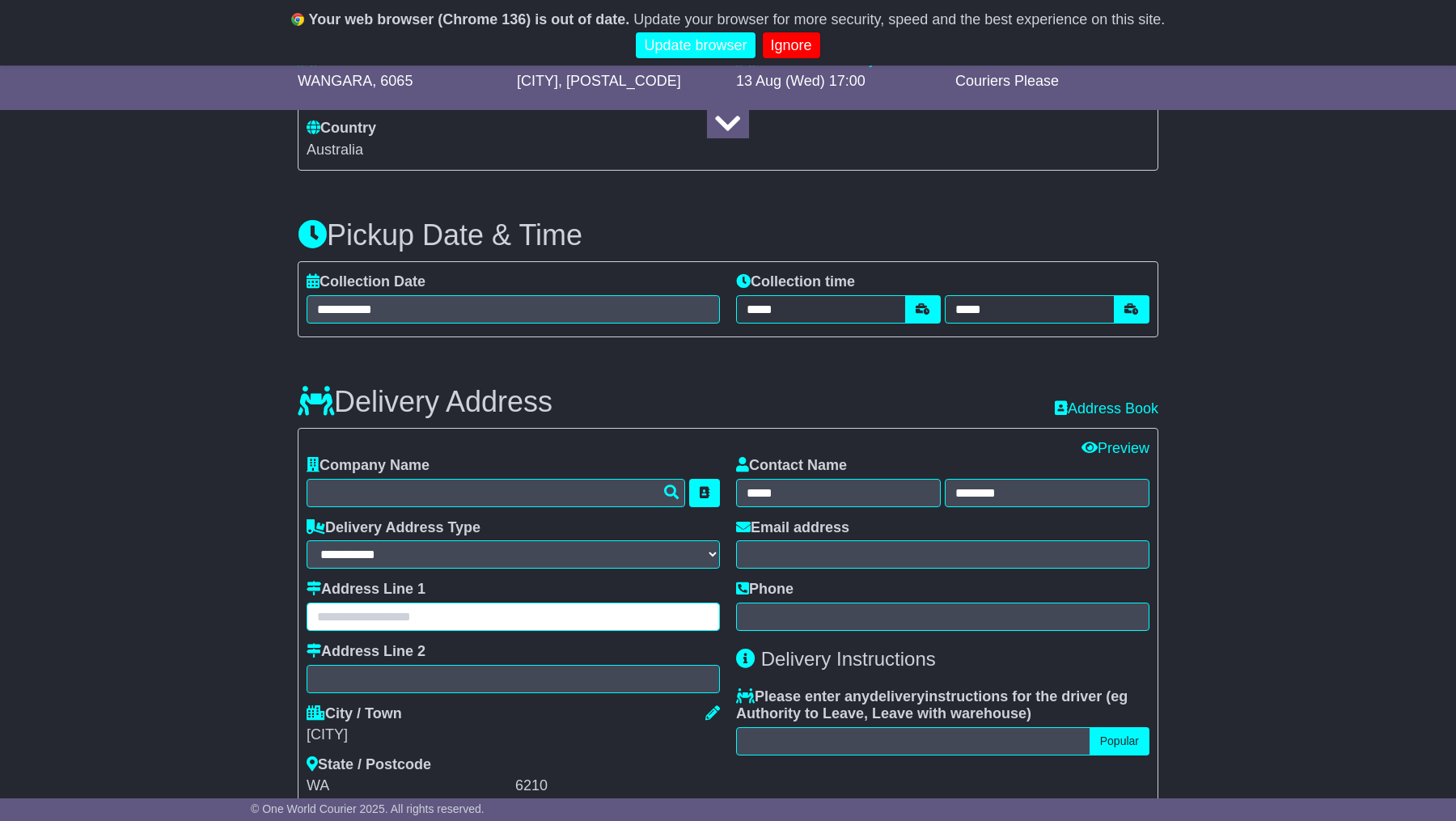 click at bounding box center (513, 616) 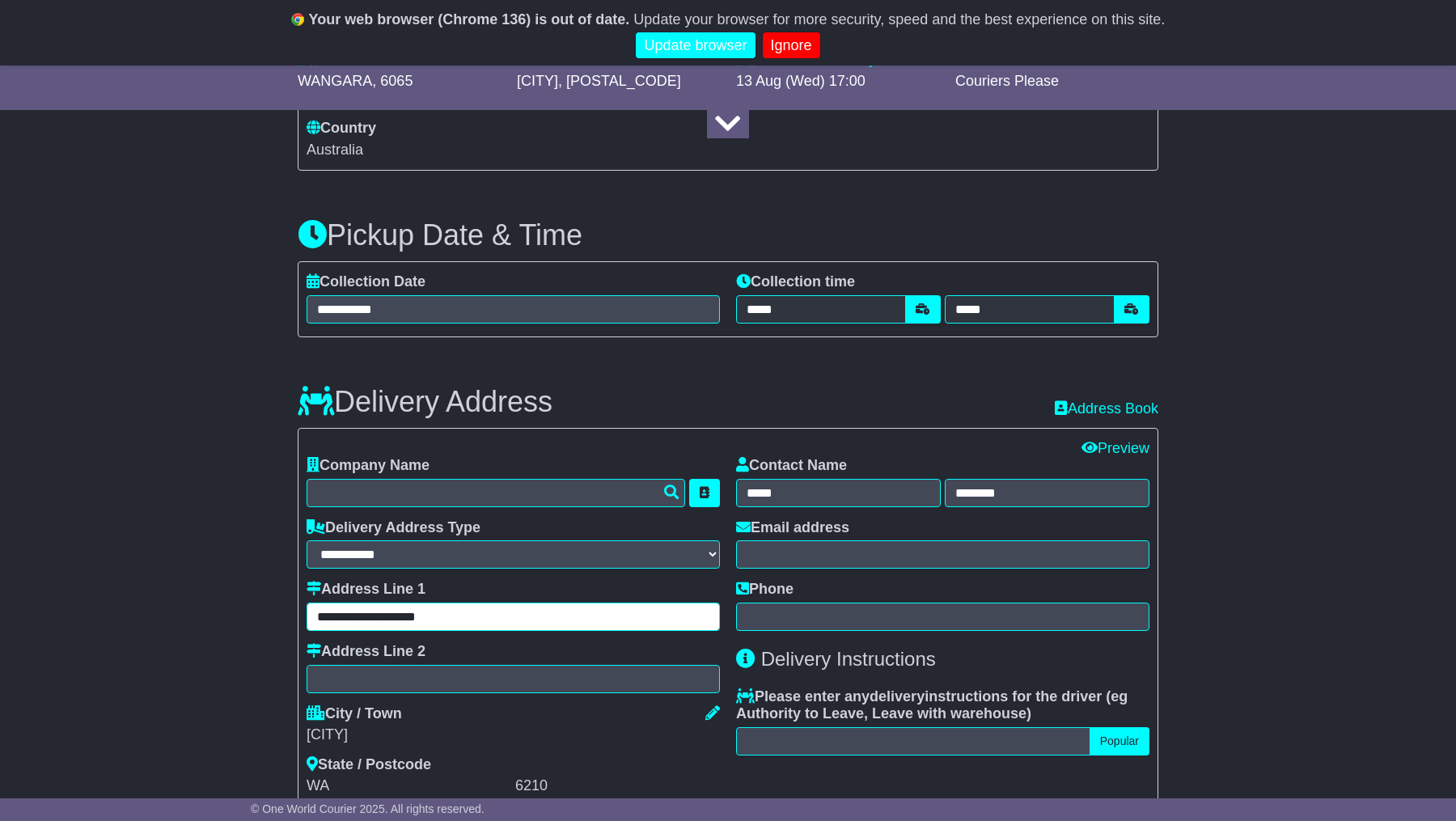 type on "**********" 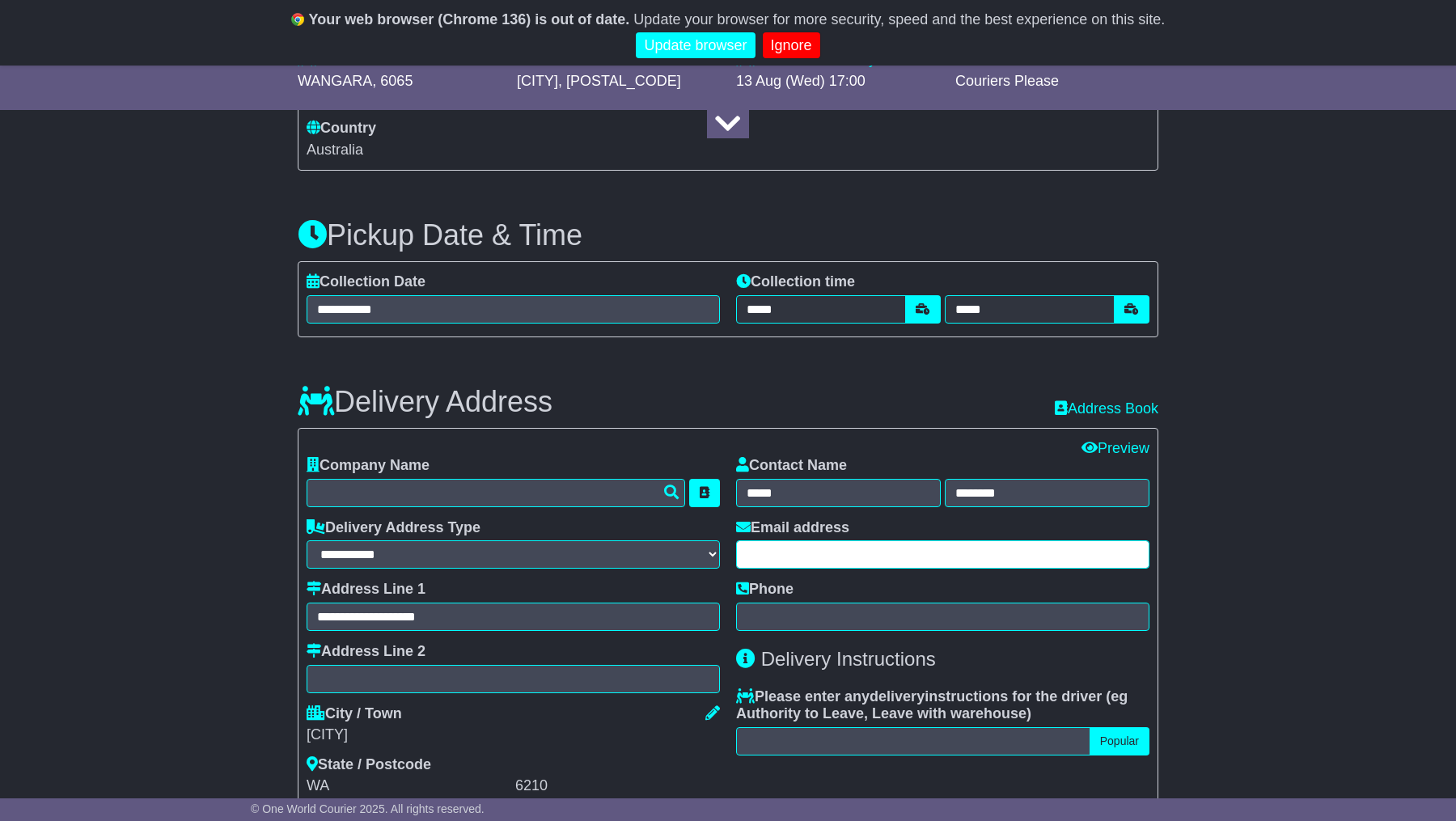 click at bounding box center [942, 554] 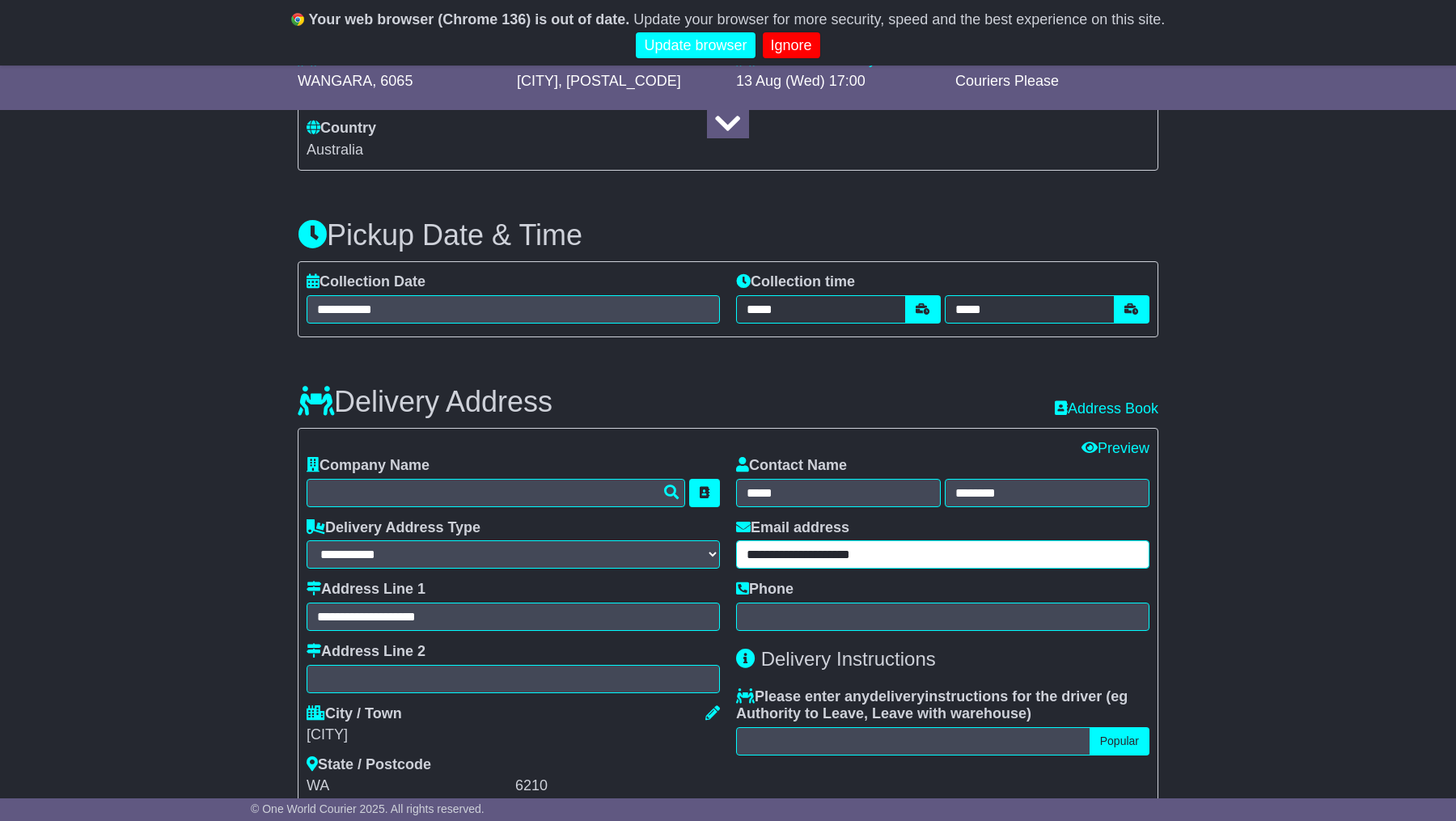 paste on "**********" 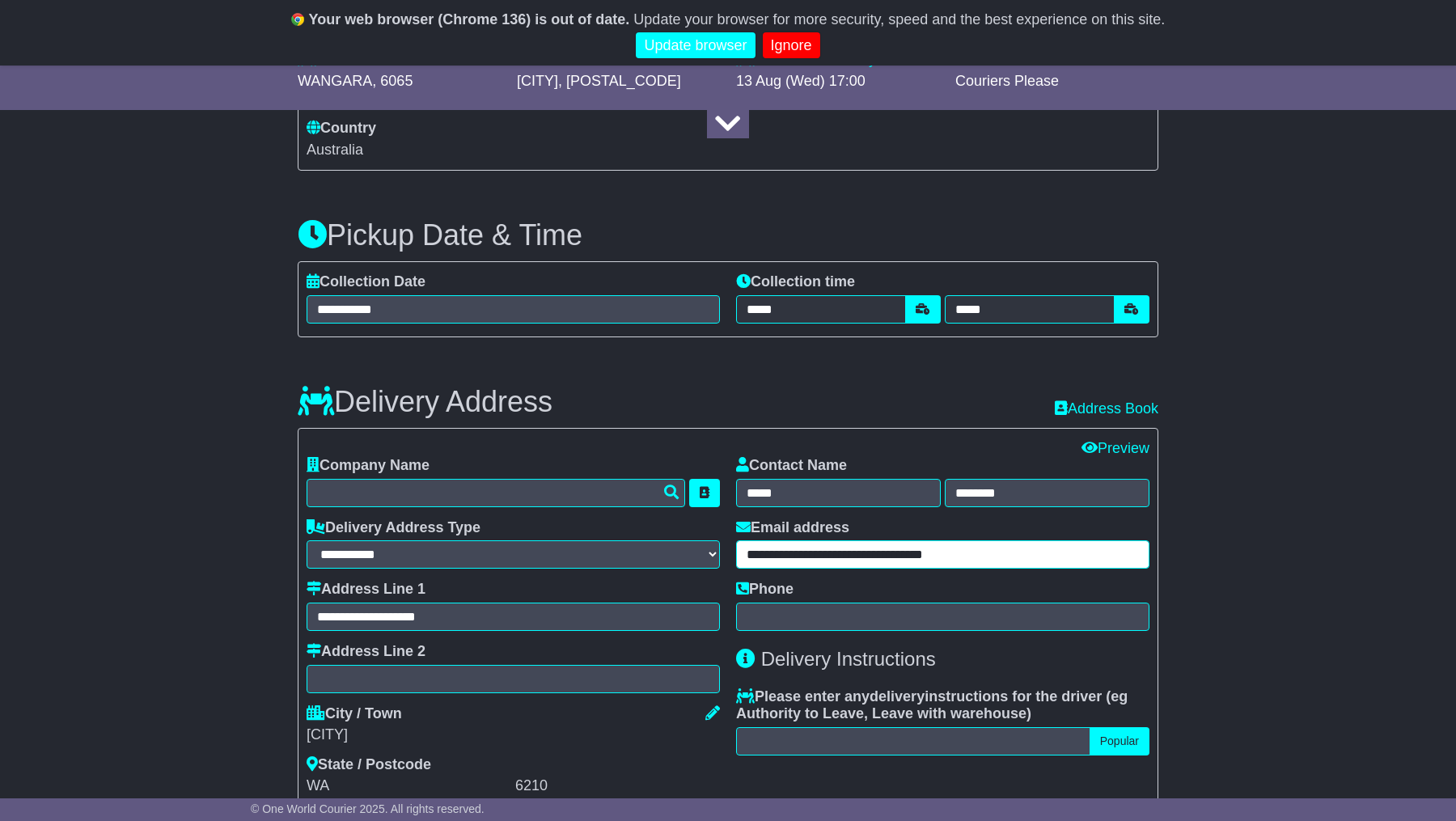 drag, startPoint x: 990, startPoint y: 560, endPoint x: 904, endPoint y: 551, distance: 86.46965 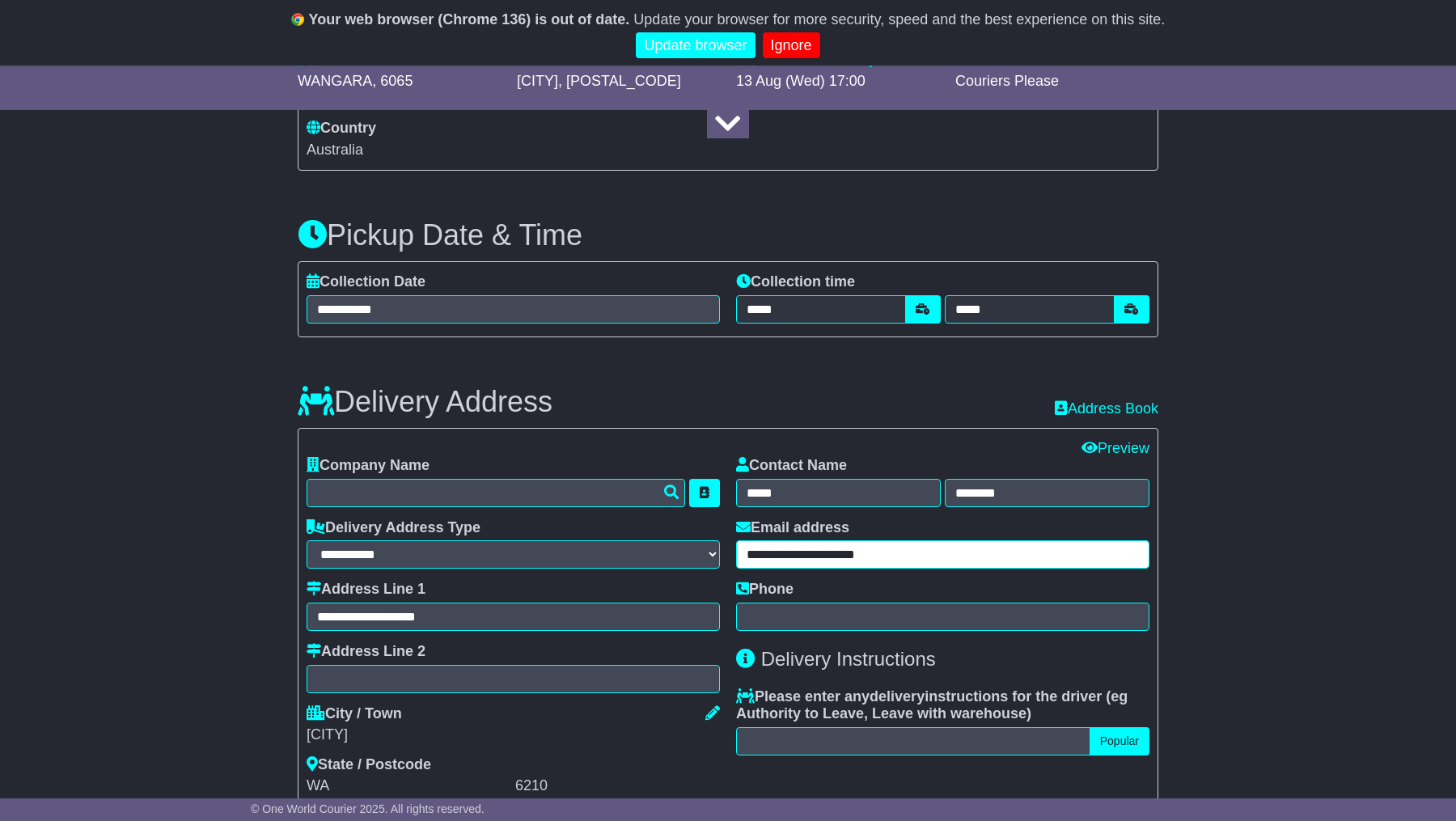 type on "**********" 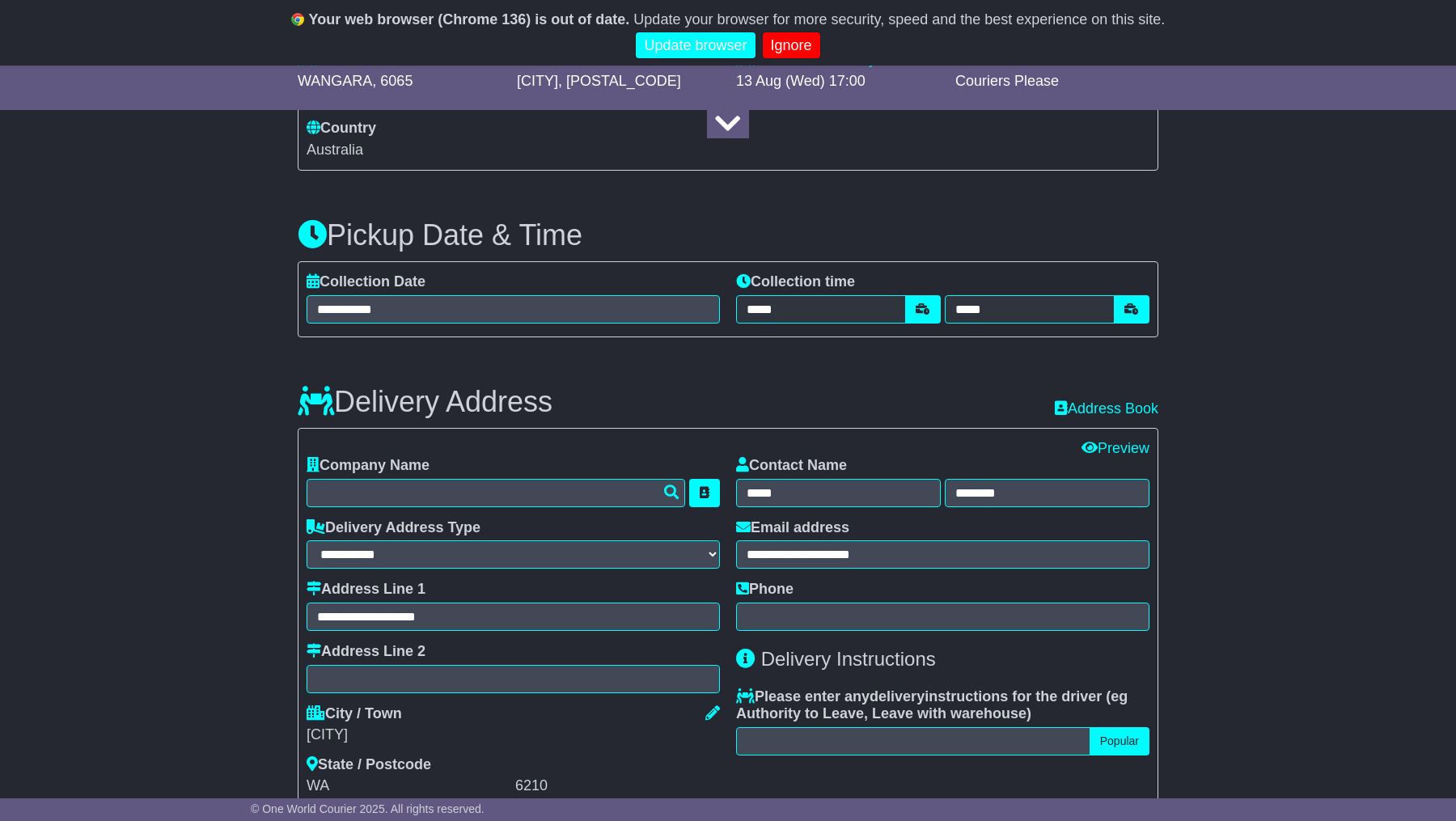 click on "**********" at bounding box center [513, 651] 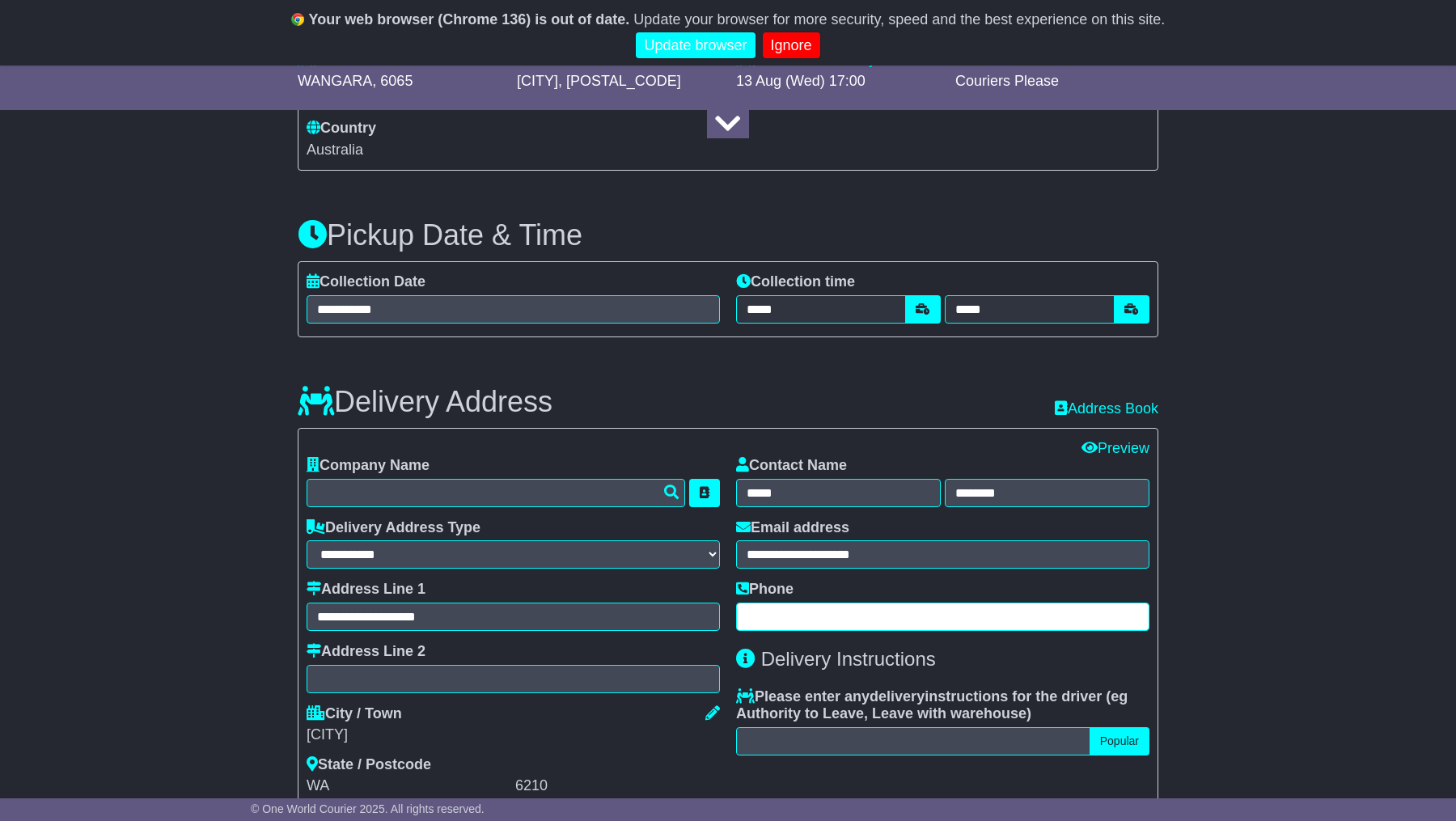 click at bounding box center [942, 616] 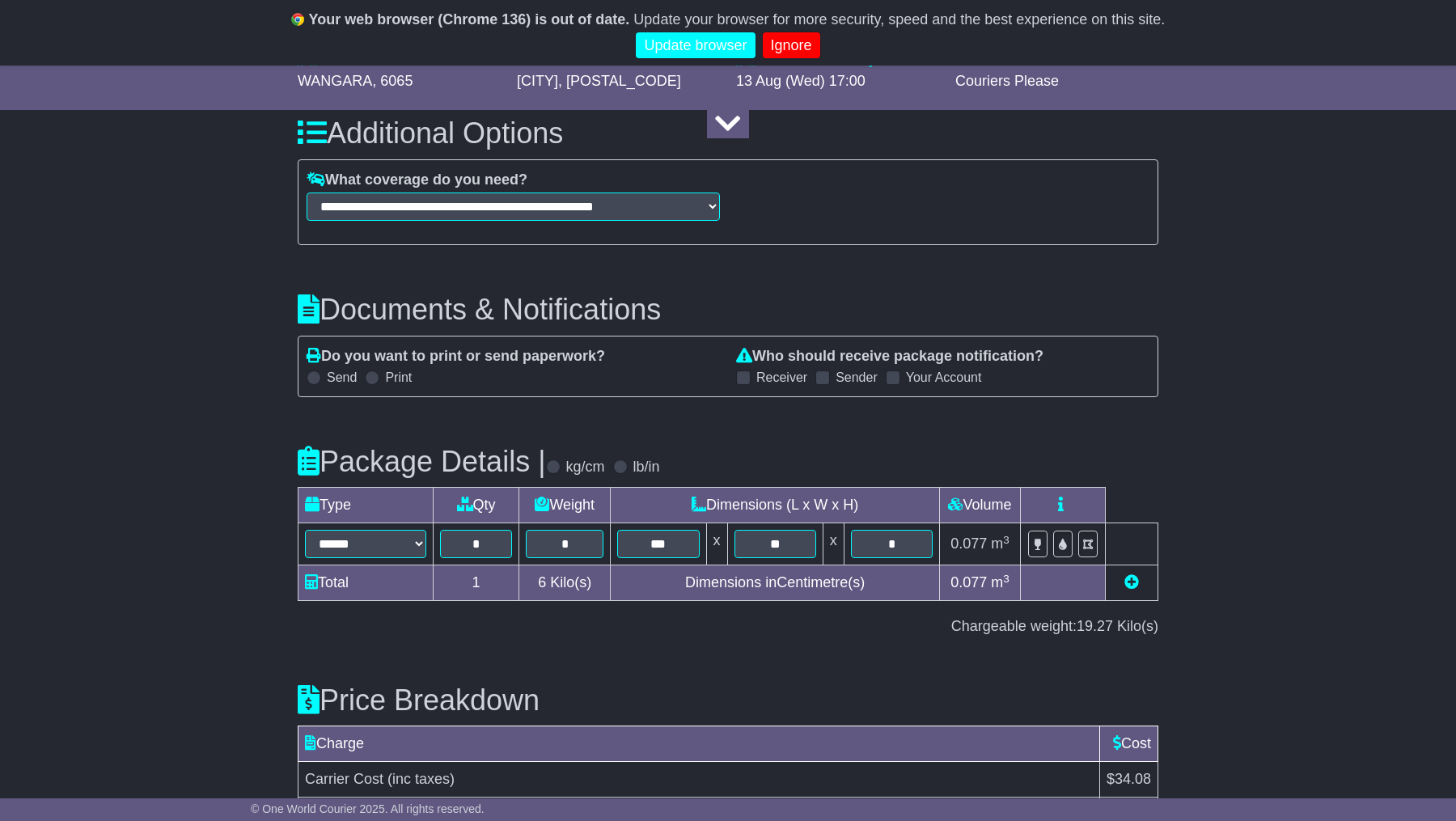 scroll, scrollTop: 1792, scrollLeft: 0, axis: vertical 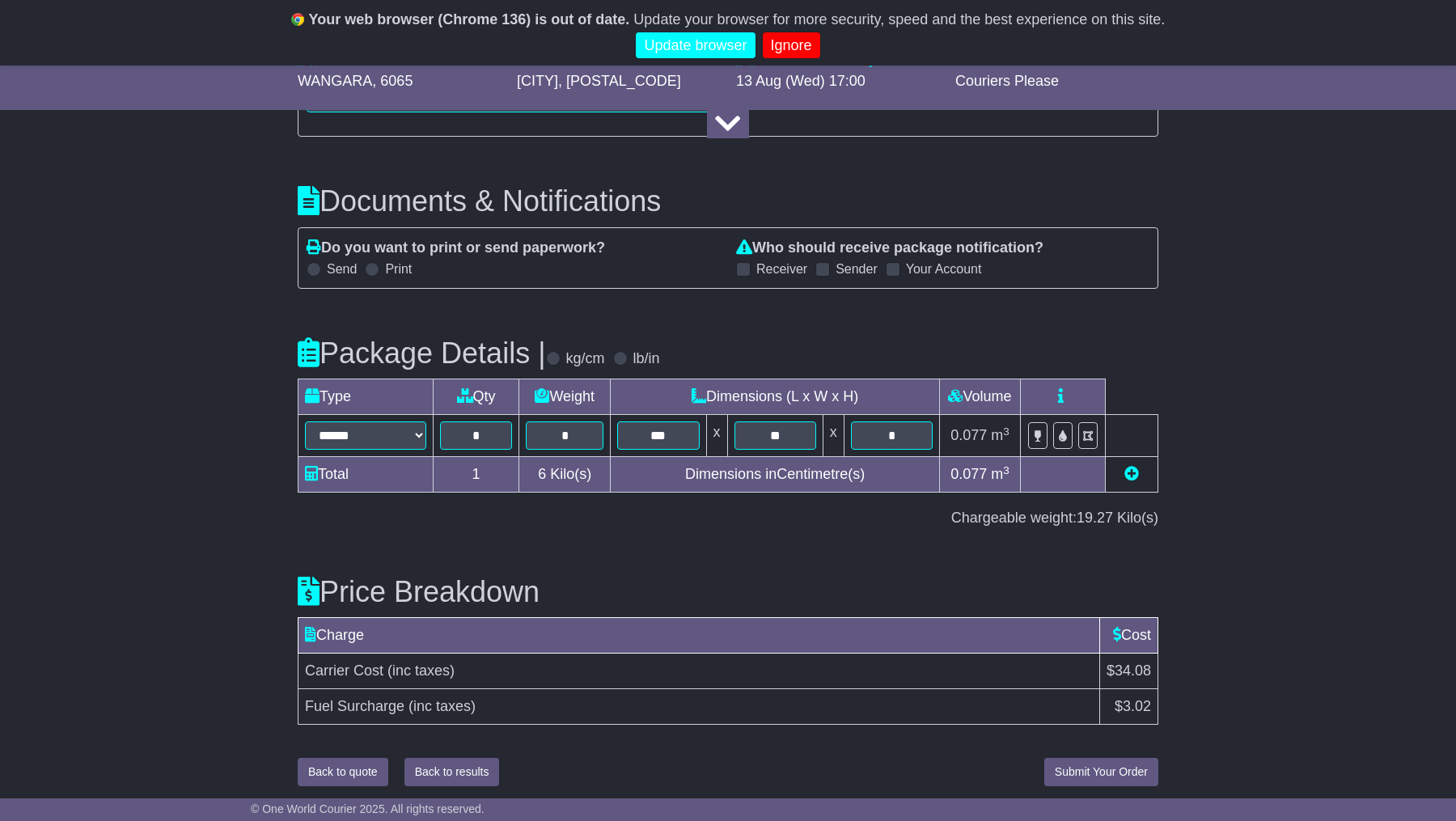 type on "**********" 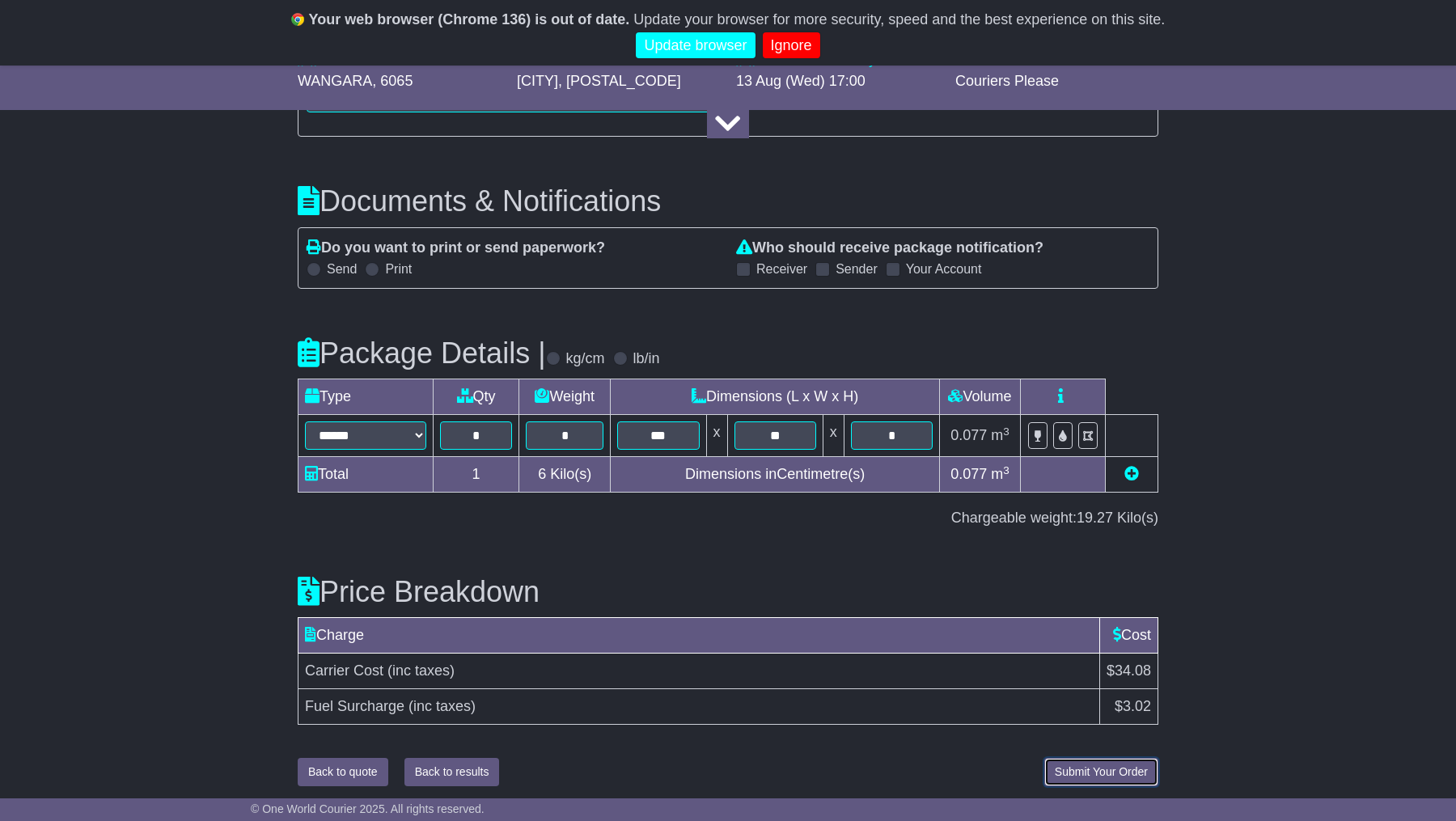 click on "Submit Your Order" at bounding box center (1101, 772) 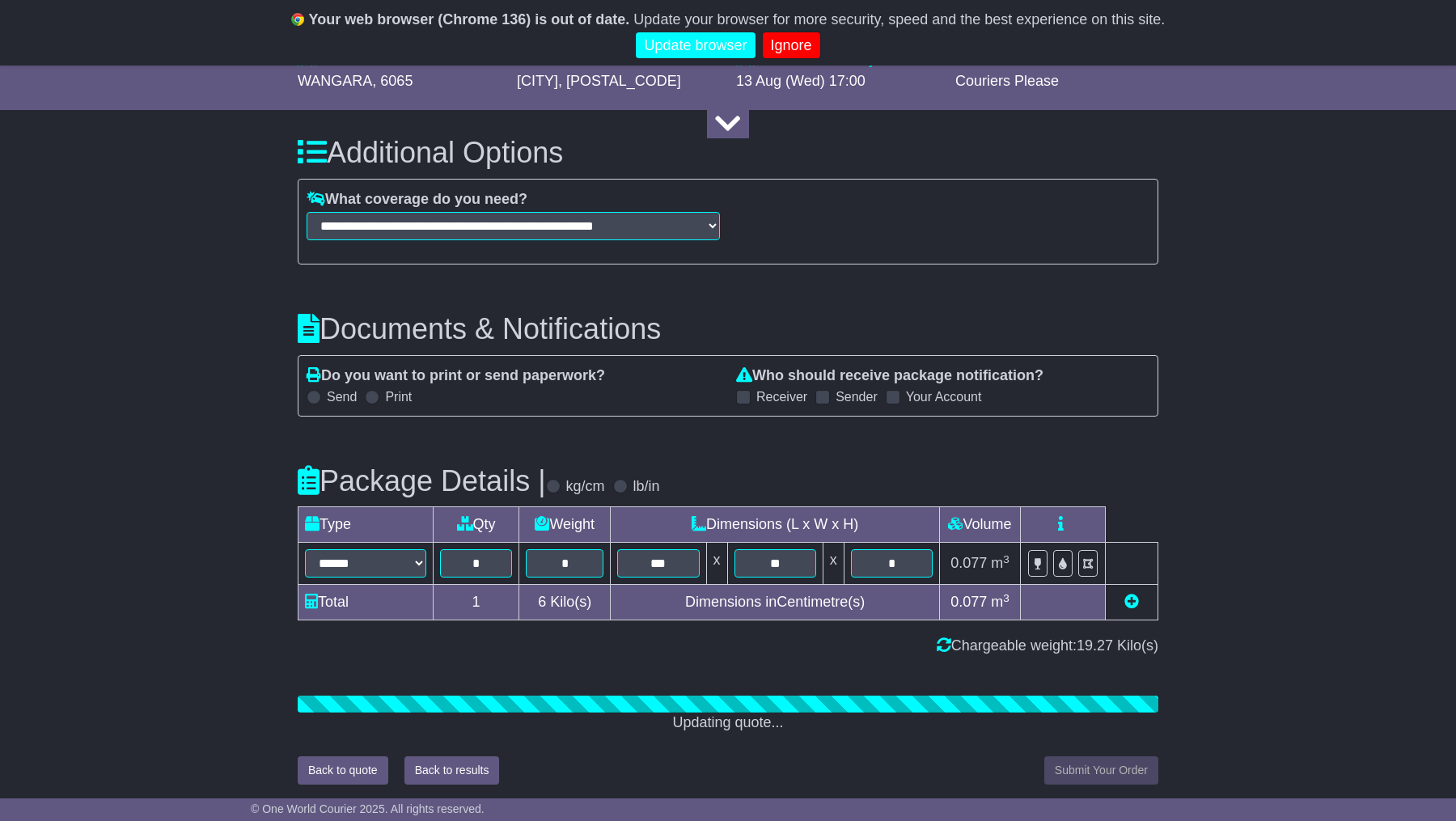 scroll, scrollTop: 1792, scrollLeft: 0, axis: vertical 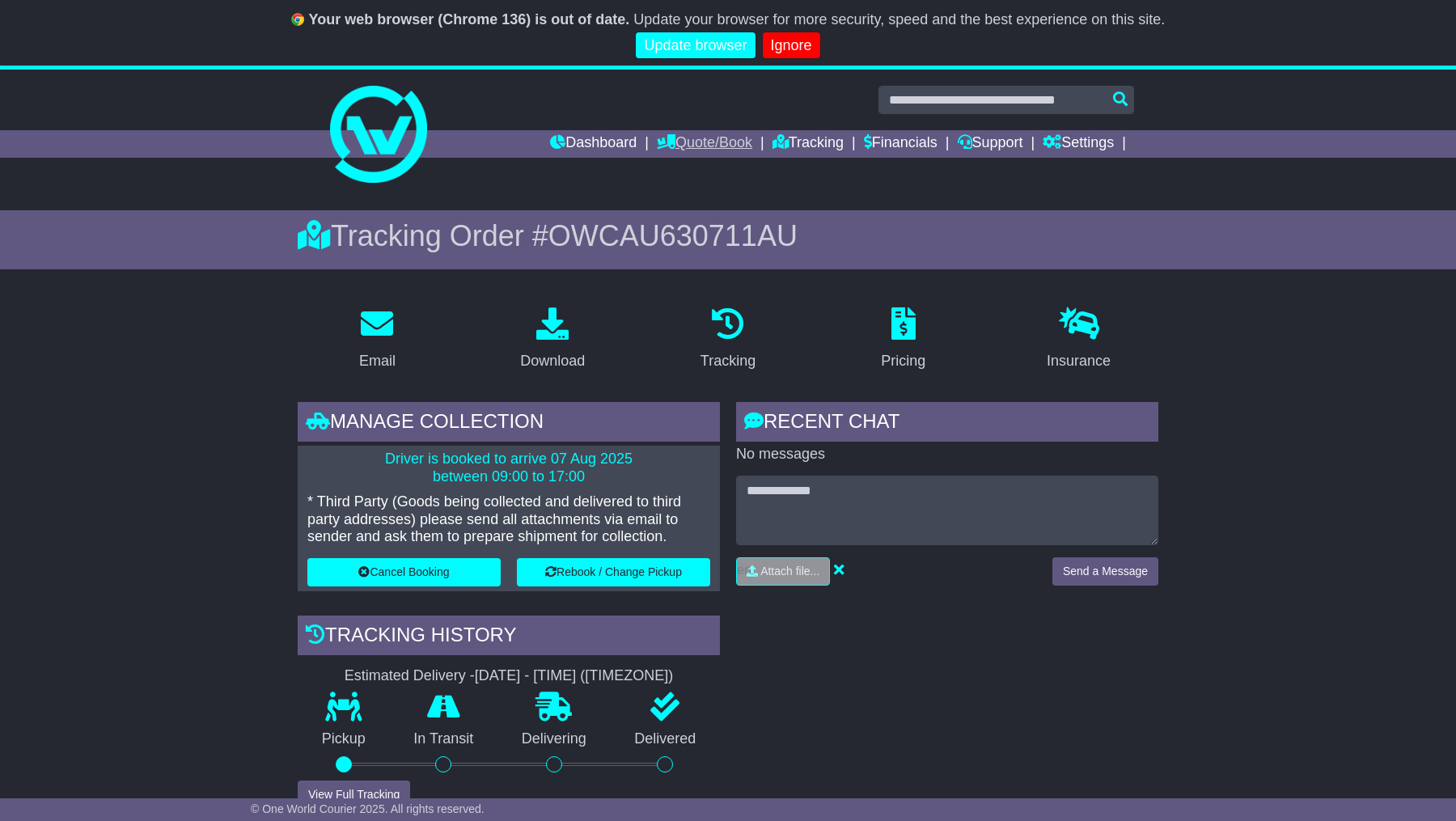 click on "Quote/Book" at bounding box center (705, 144) 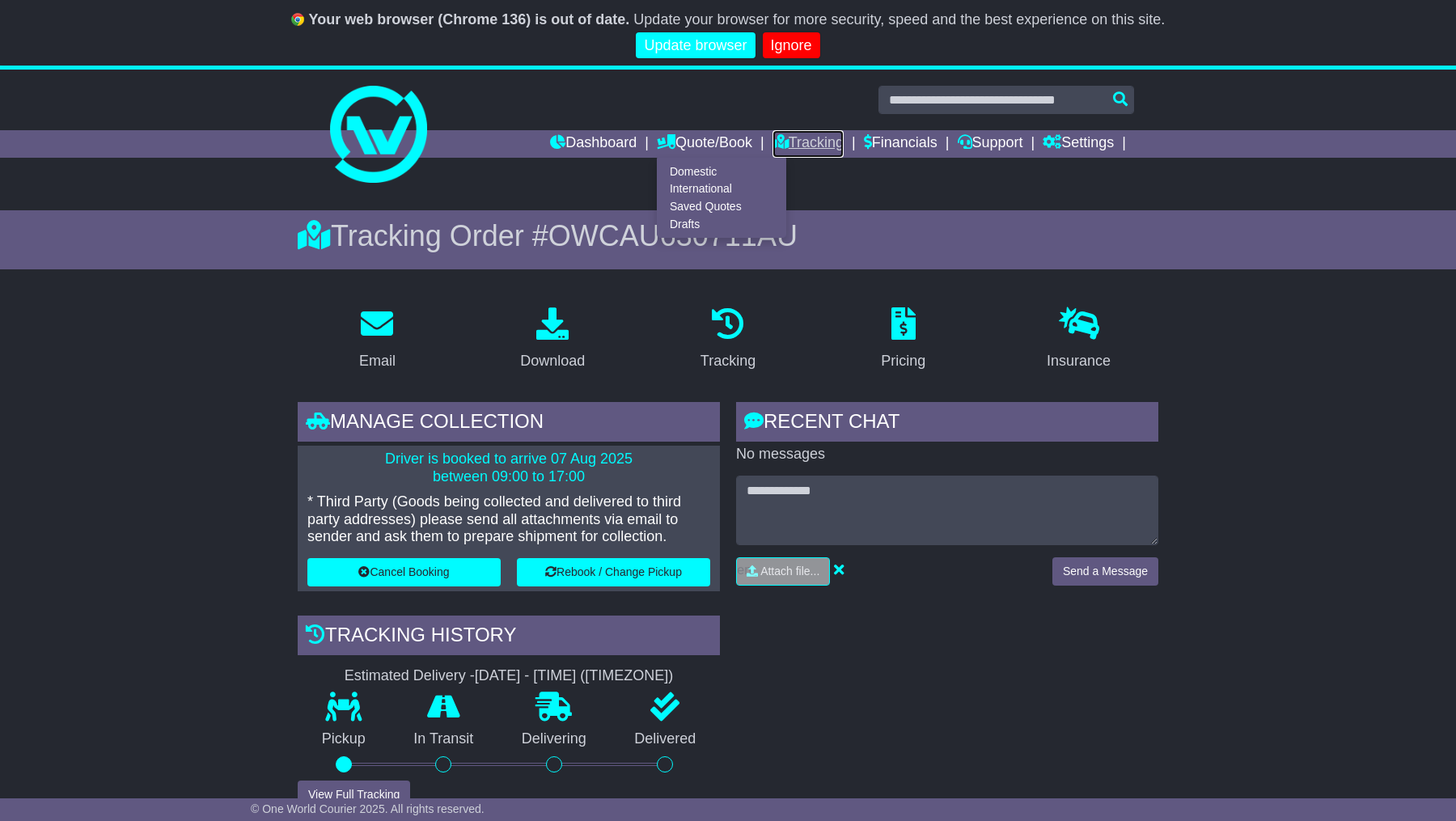 click on "Tracking" at bounding box center (808, 144) 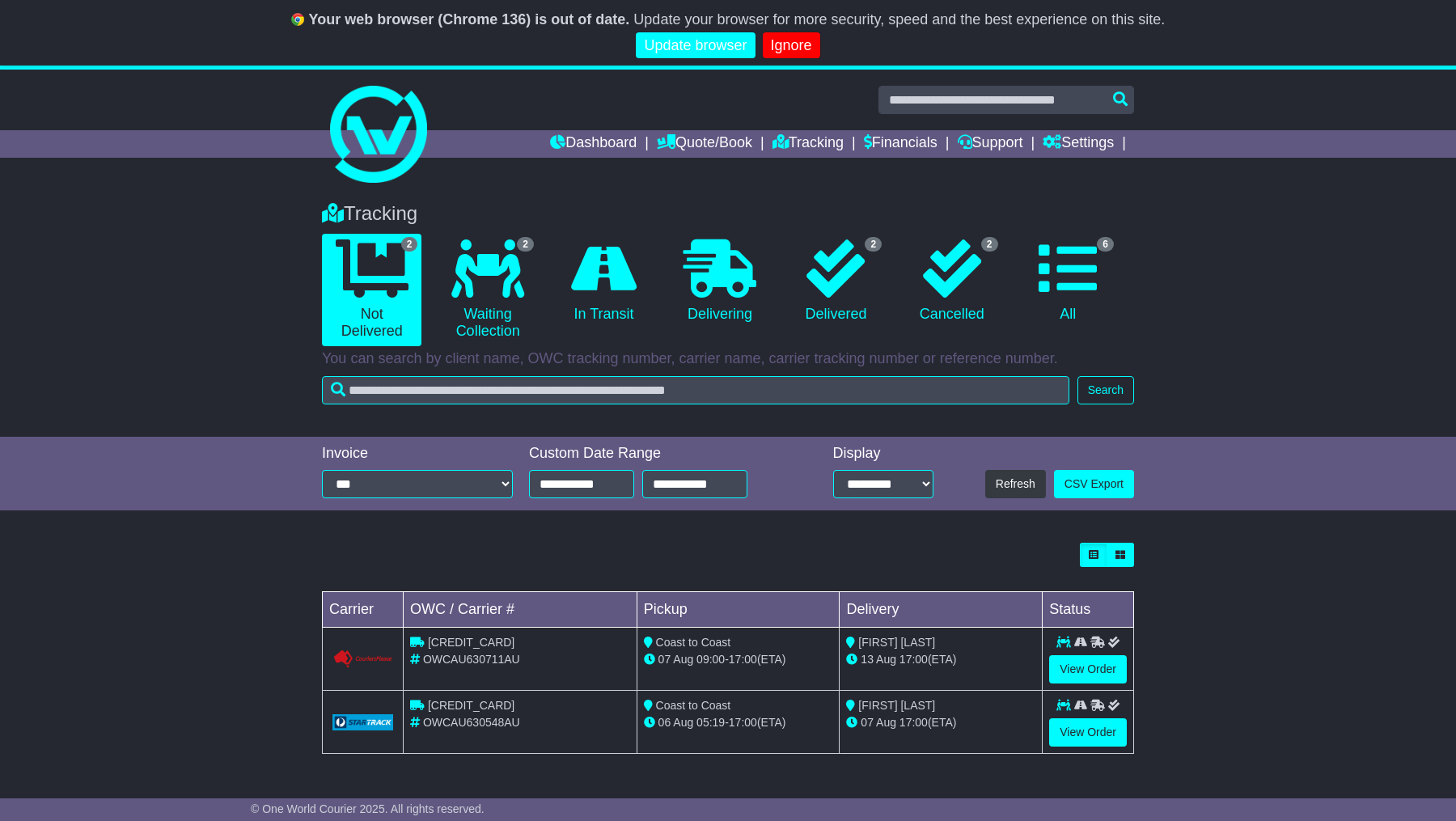 scroll, scrollTop: 0, scrollLeft: 0, axis: both 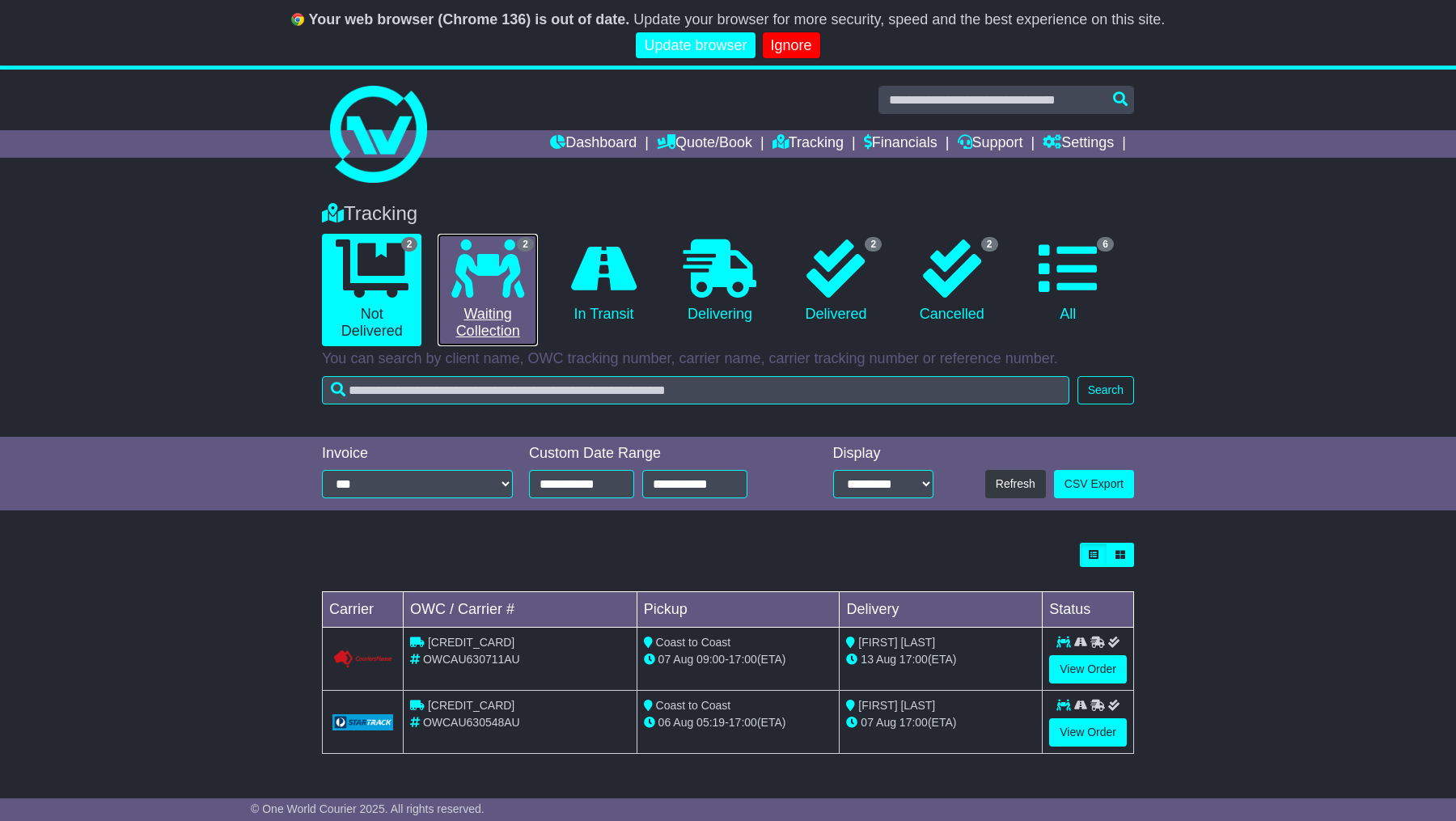 click on "2" at bounding box center [525, 244] 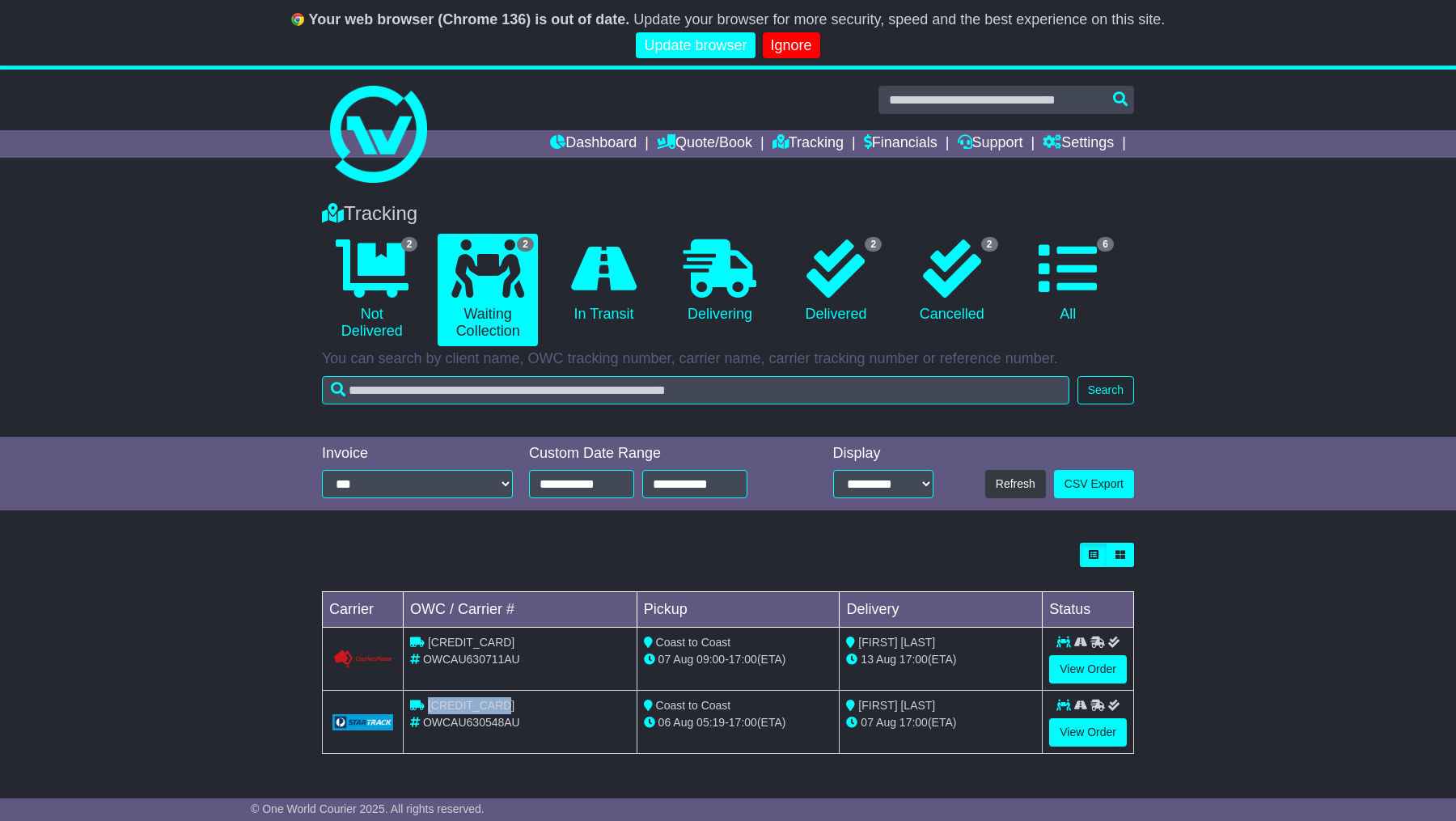 drag, startPoint x: 506, startPoint y: 700, endPoint x: 430, endPoint y: 705, distance: 76.1643 